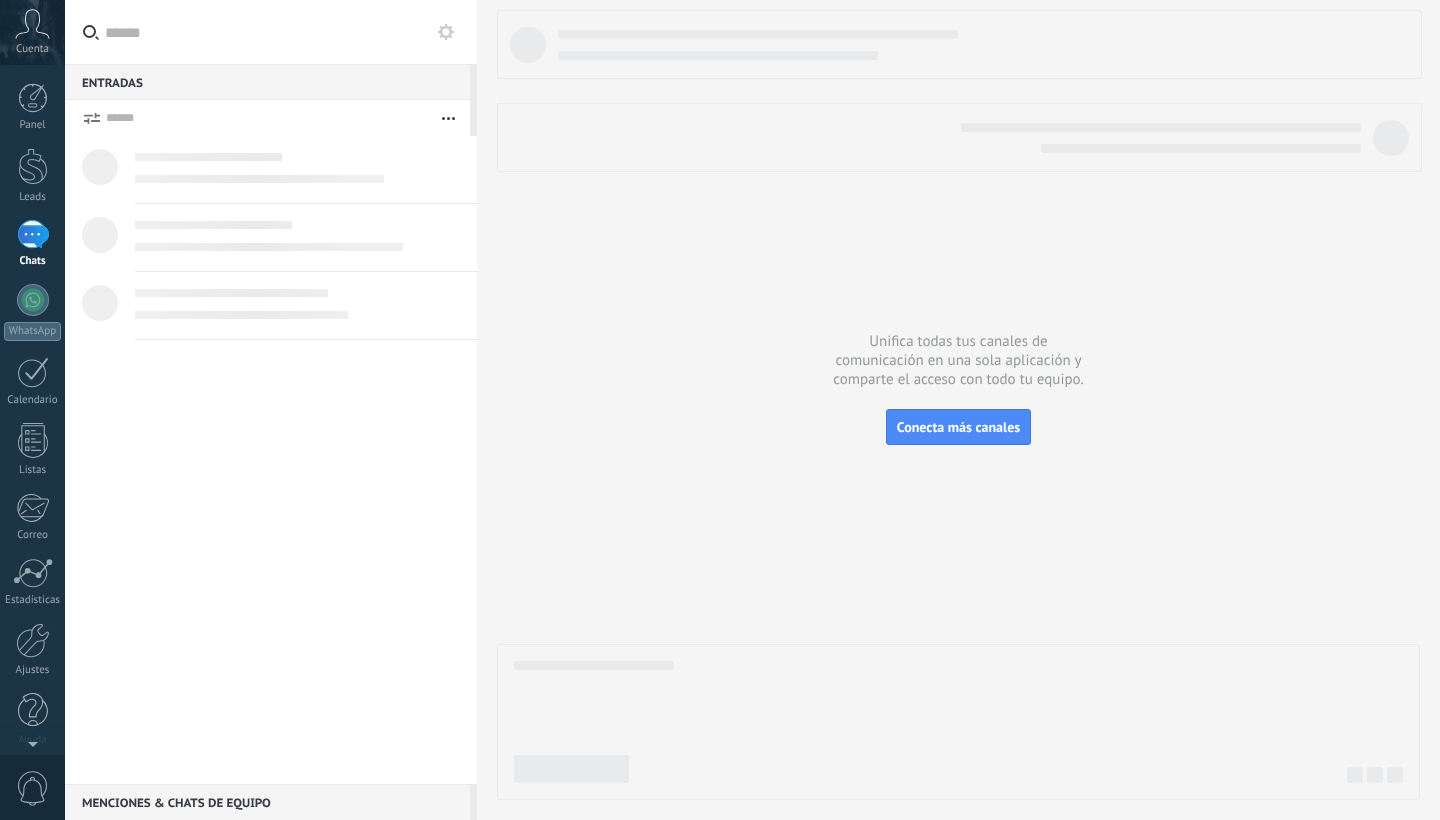 scroll, scrollTop: 0, scrollLeft: 0, axis: both 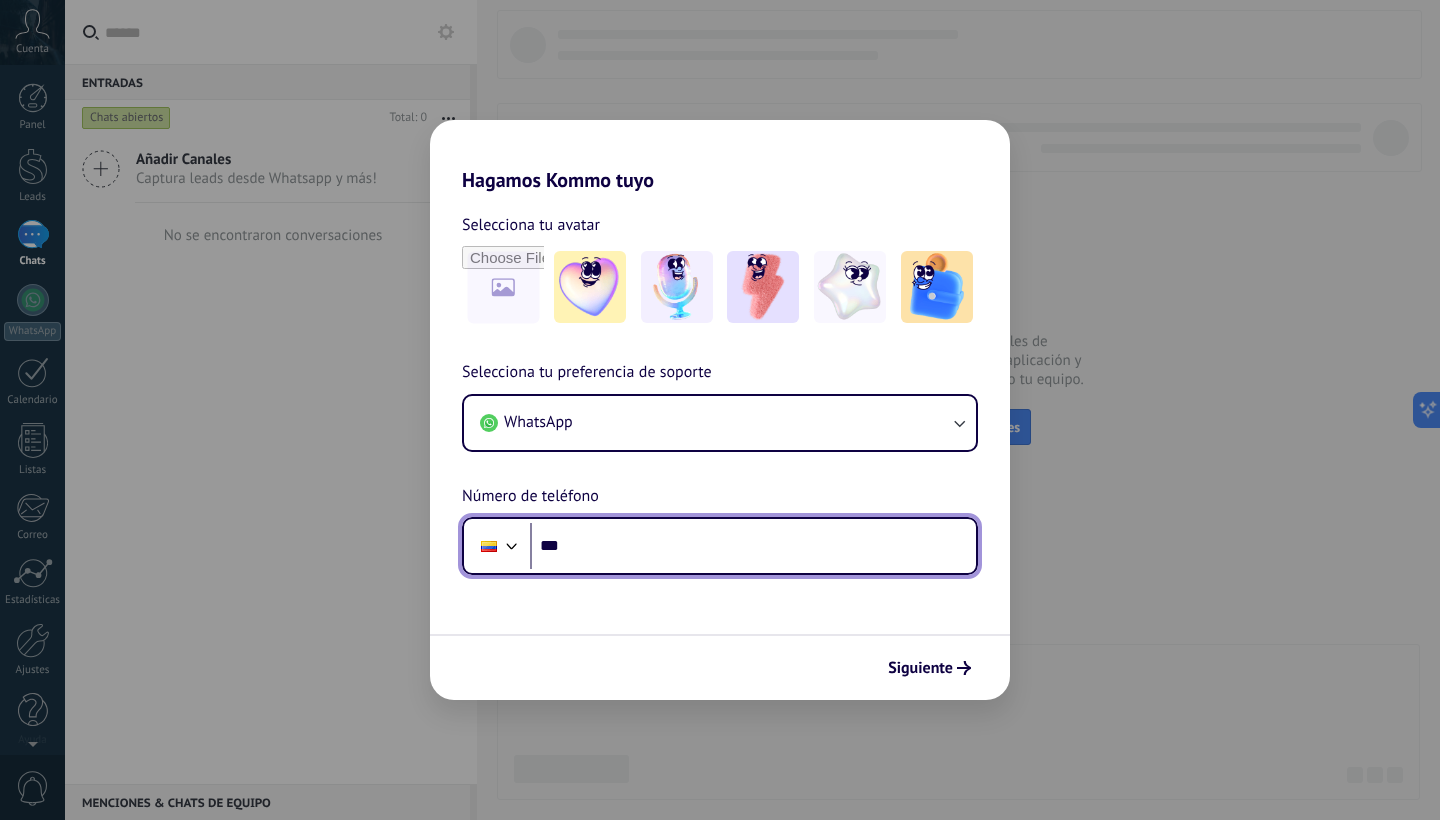 click on "***" at bounding box center [753, 546] 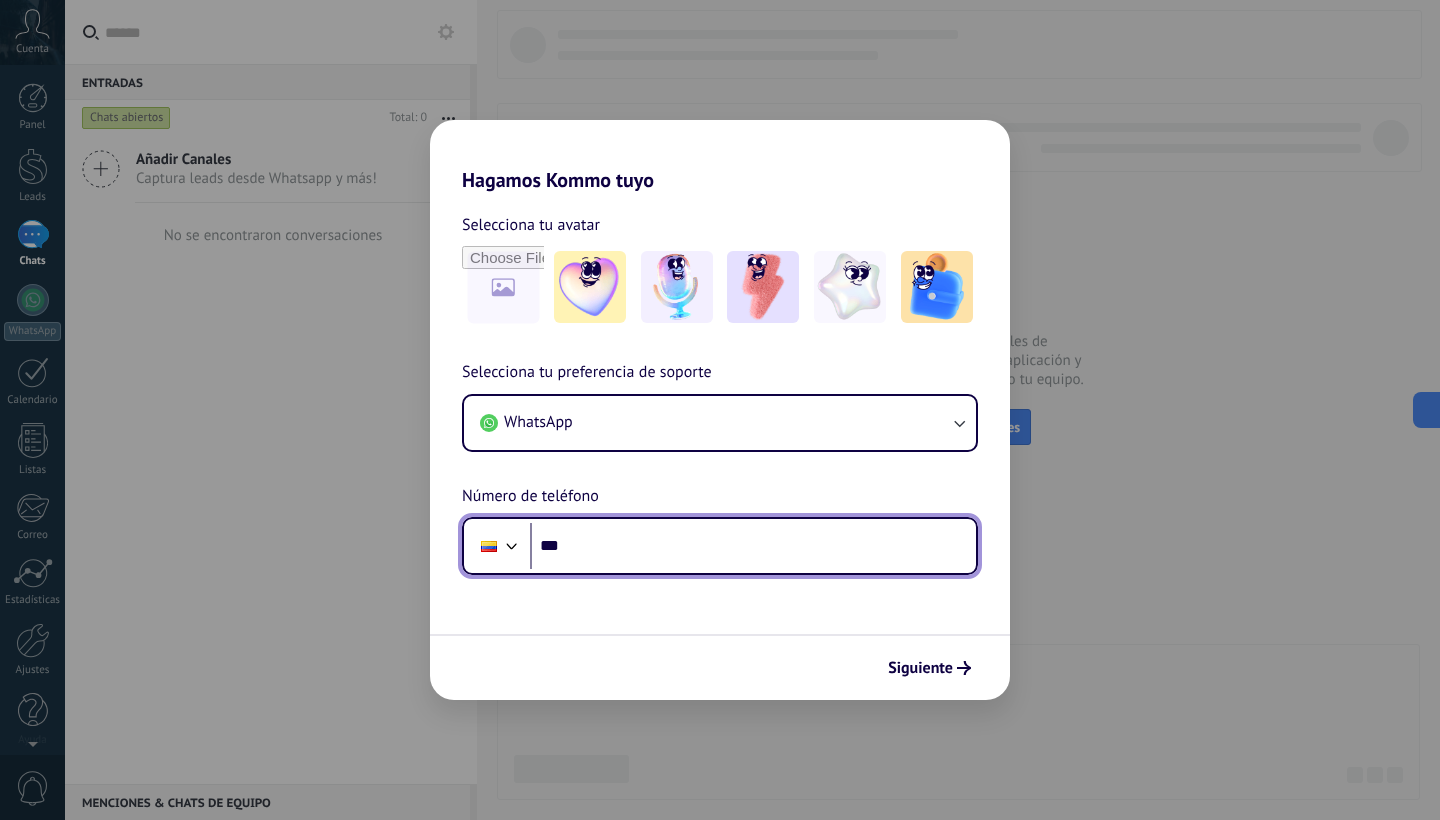 paste on "**********" 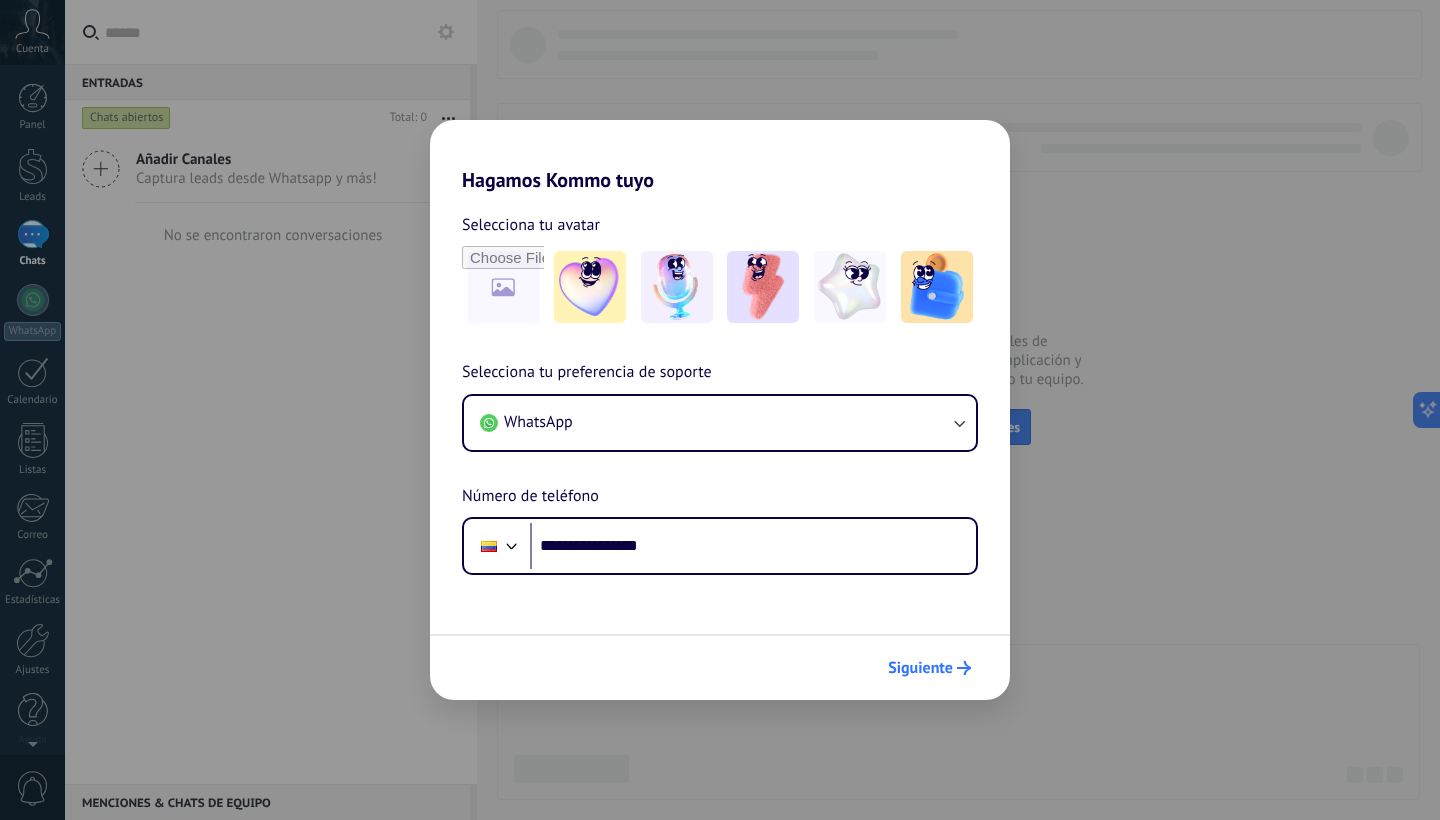 click on "Siguiente" at bounding box center [920, 668] 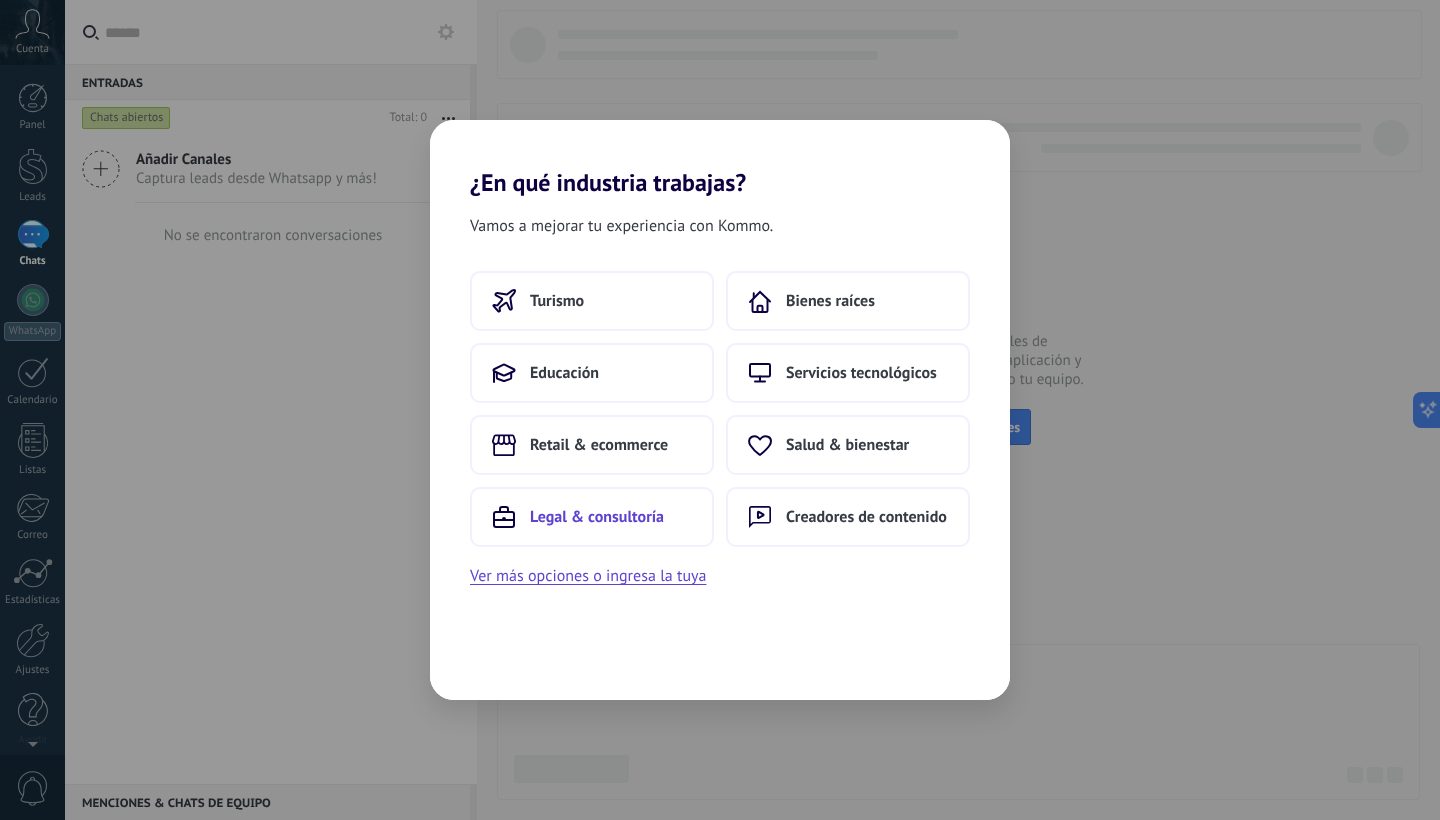 click on "Legal & consultoría" at bounding box center [597, 517] 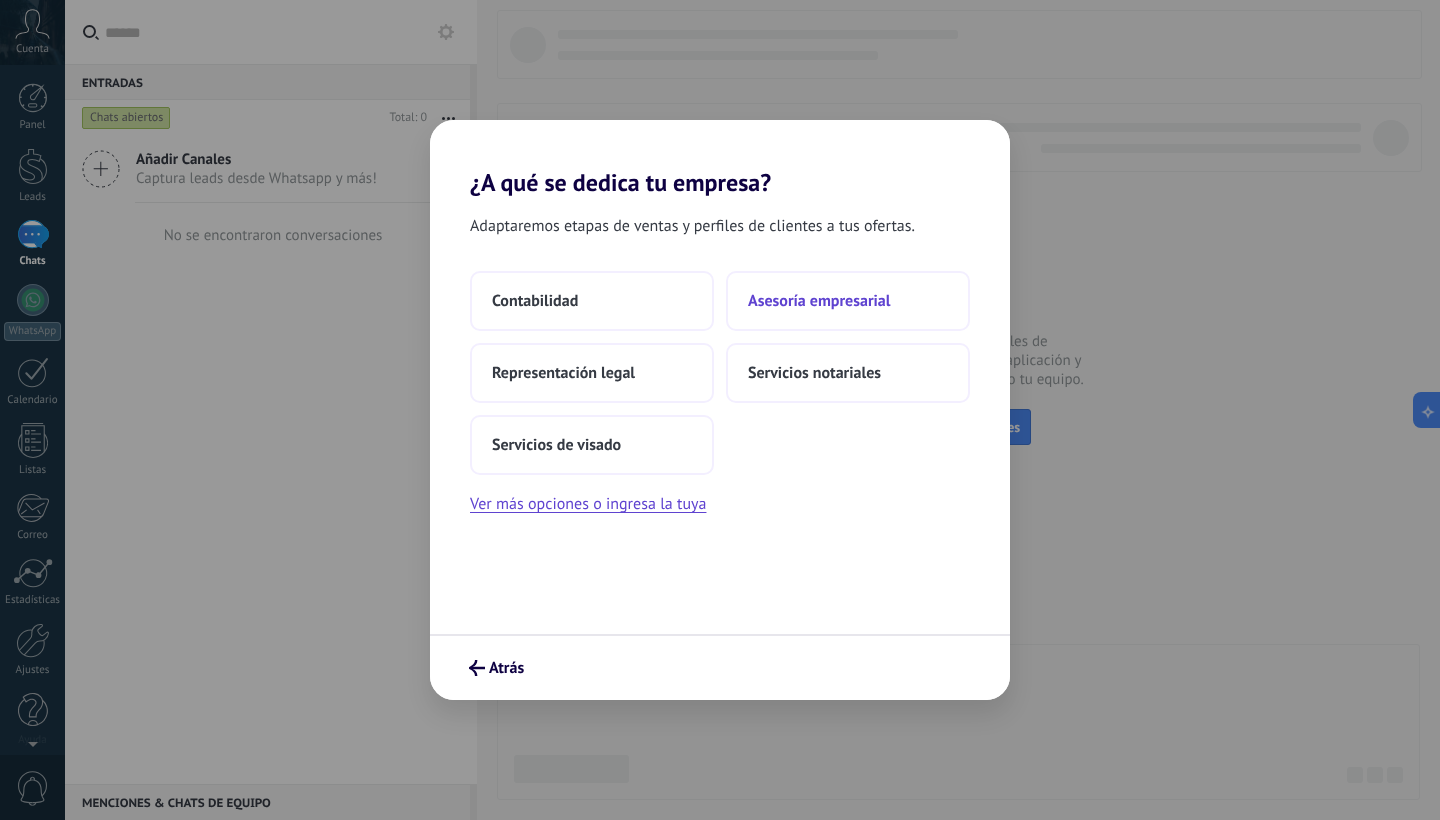 click on "Asesoría empresarial" at bounding box center (819, 301) 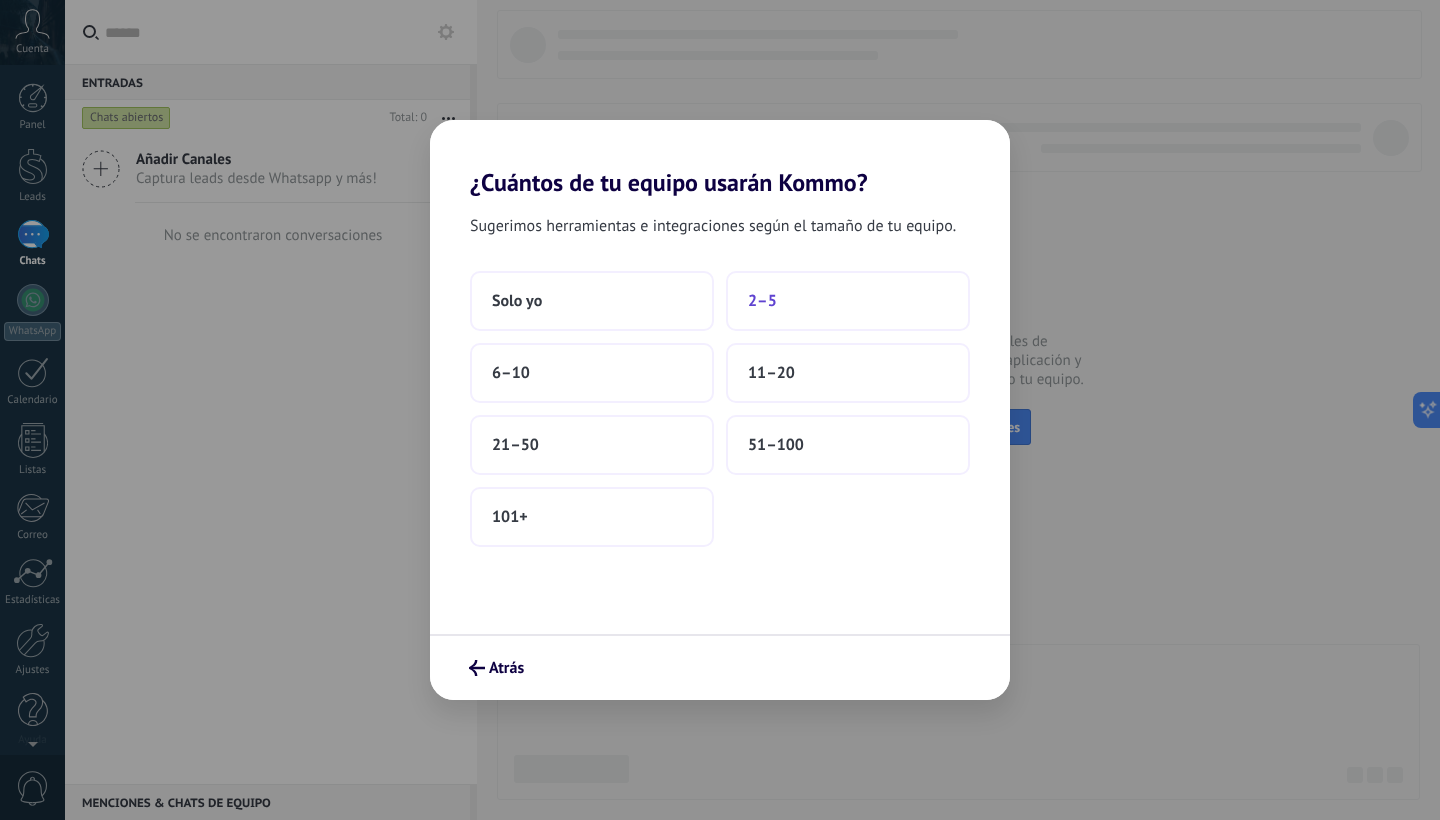 click on "2–5" at bounding box center (762, 301) 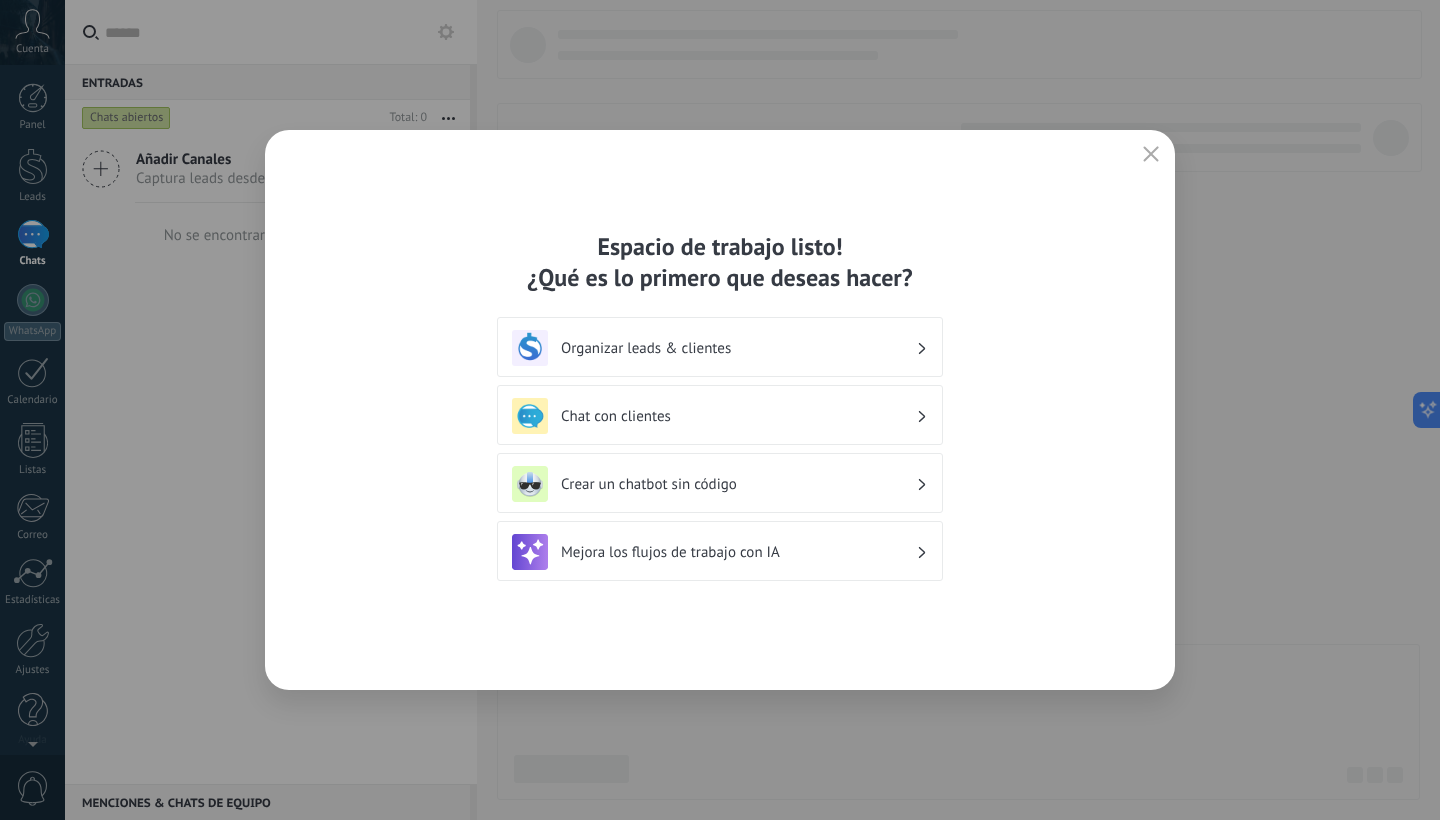 click on "Organizar leads & clientes" at bounding box center [720, 348] 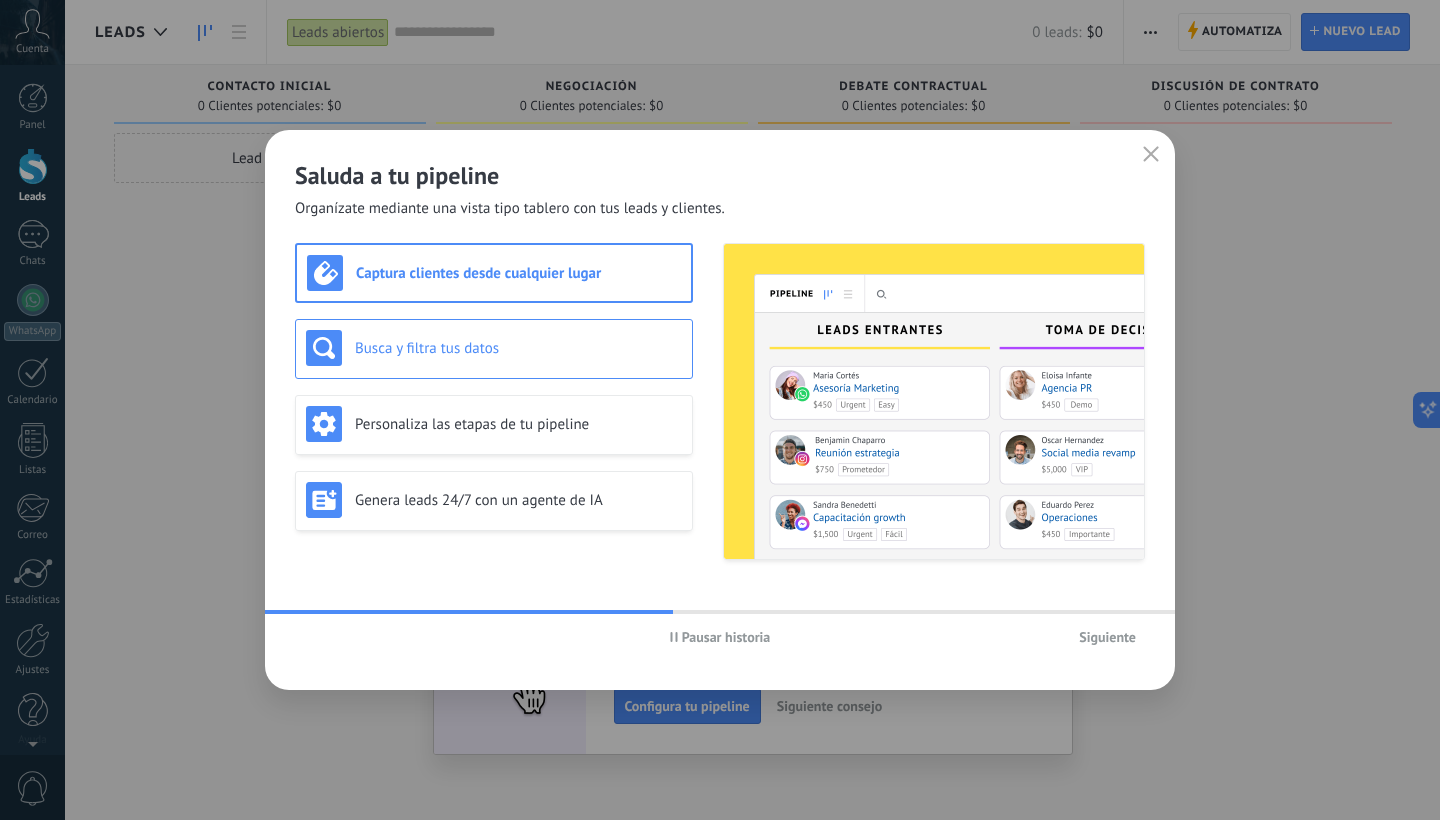 click on "Busca y filtra tus datos" at bounding box center [494, 348] 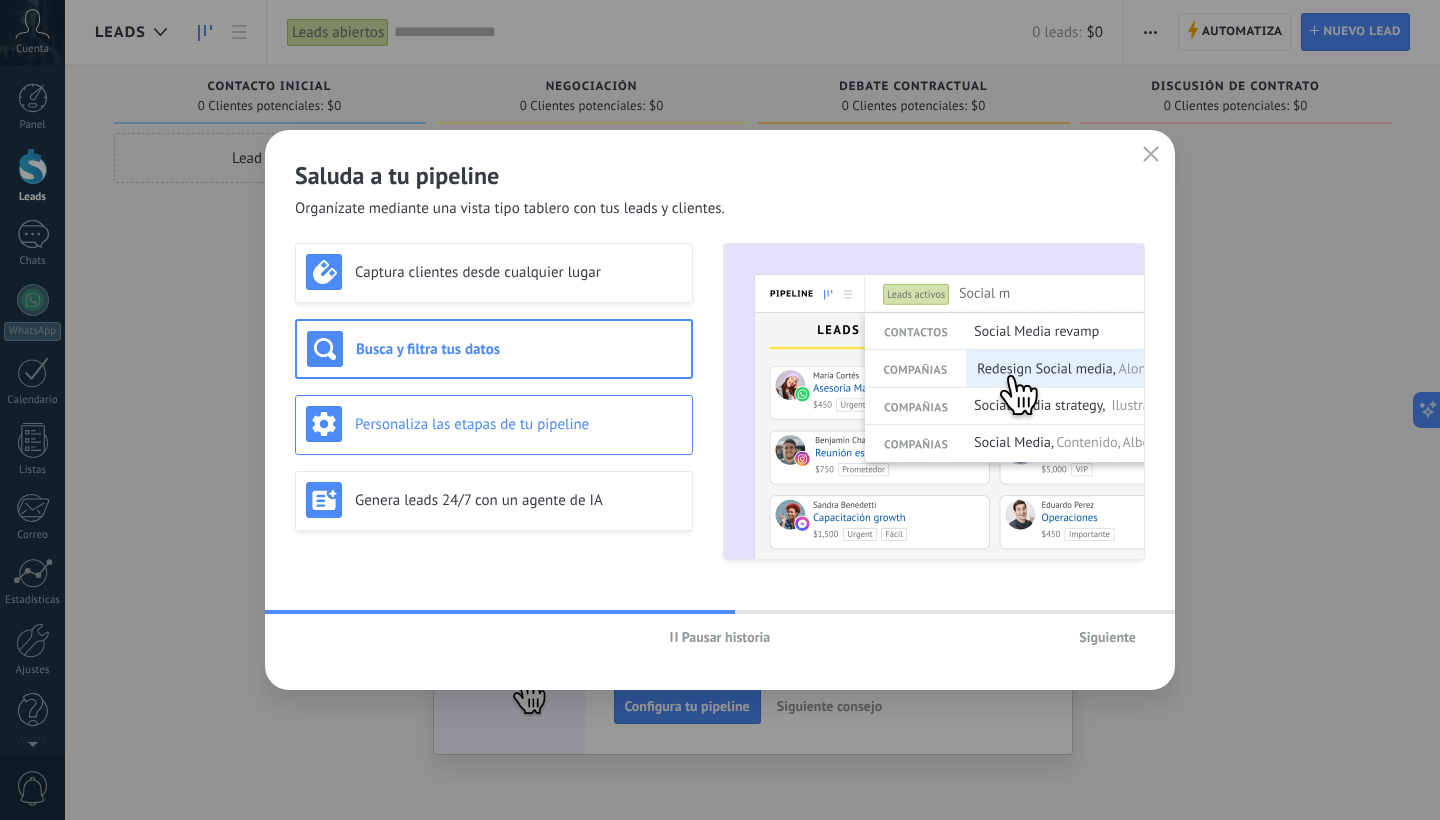 click on "Personaliza las etapas de tu pipeline" at bounding box center [518, 424] 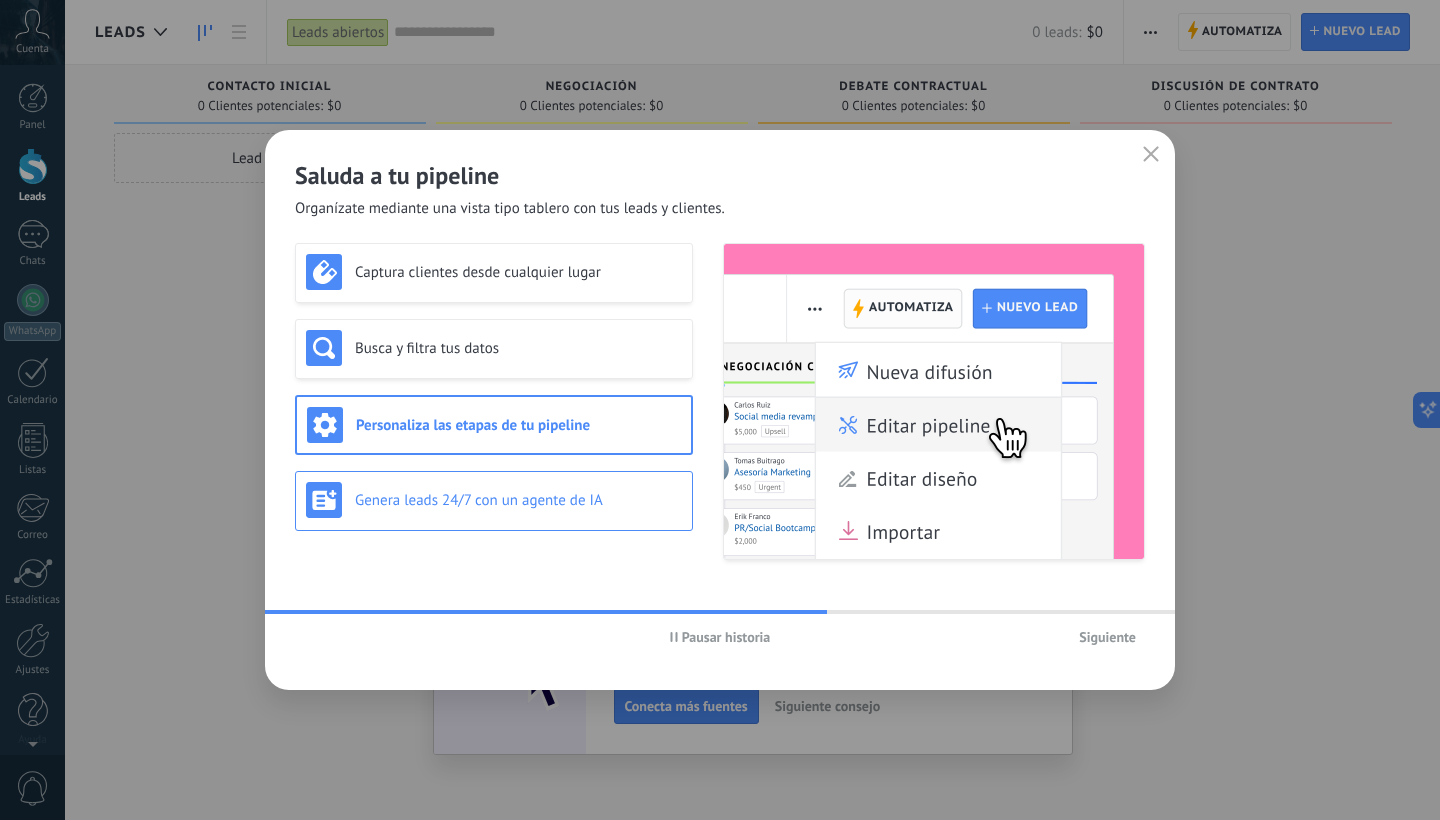 click on "Genera leads 24/7 con un agente de IA" at bounding box center (494, 501) 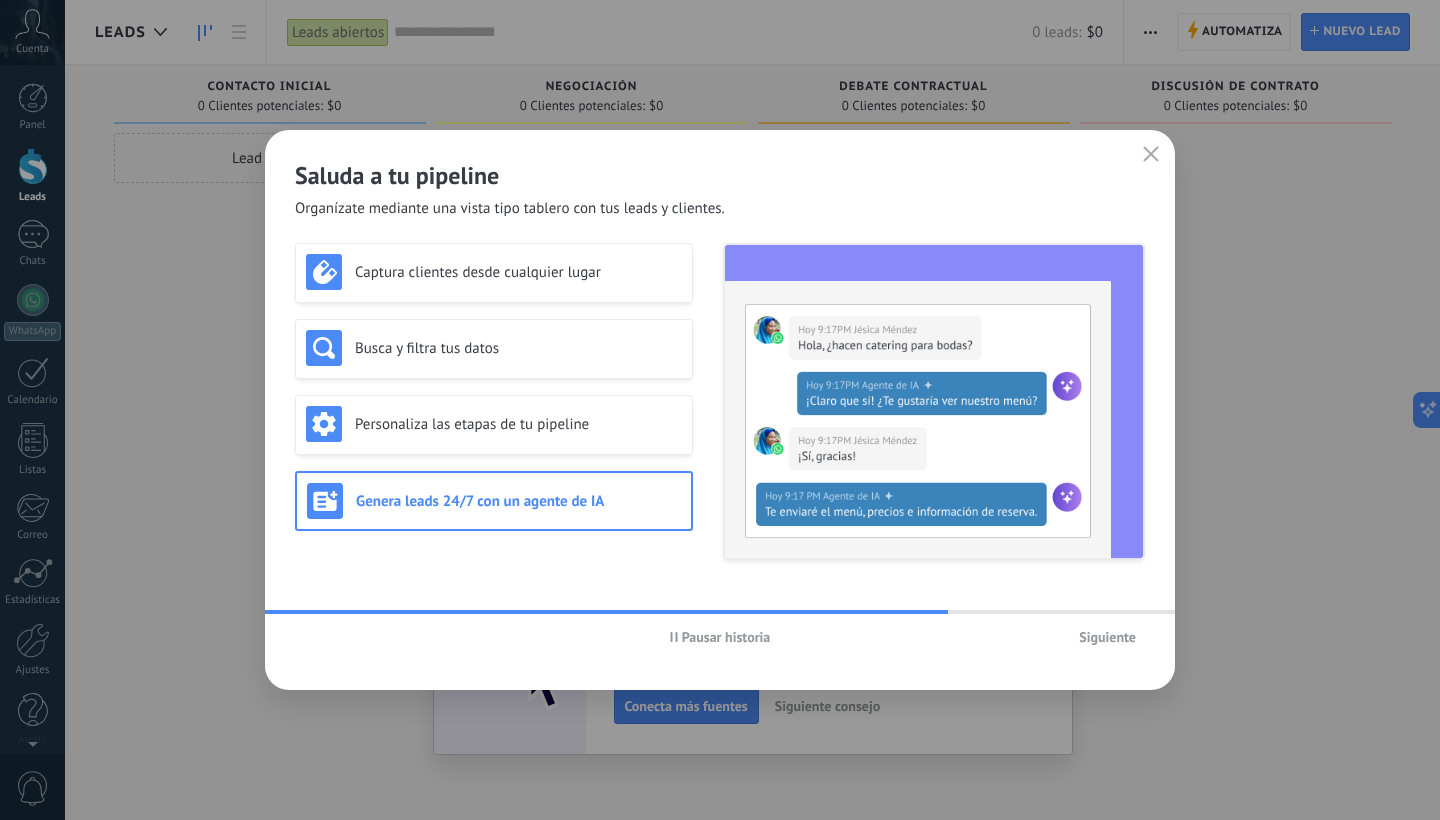 click on "Siguiente" at bounding box center (1107, 637) 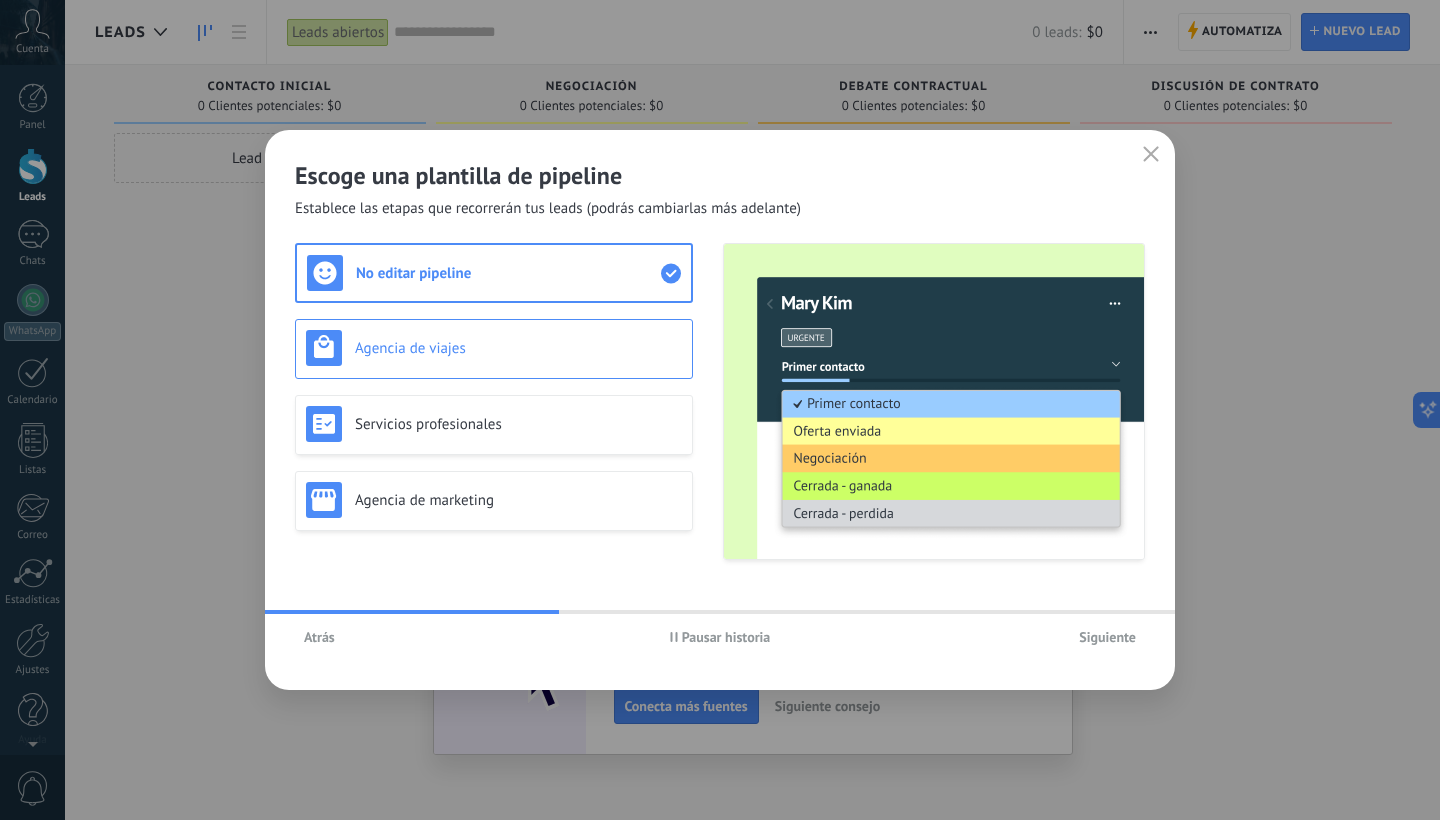 click on "Agencia de viajes" at bounding box center [518, 348] 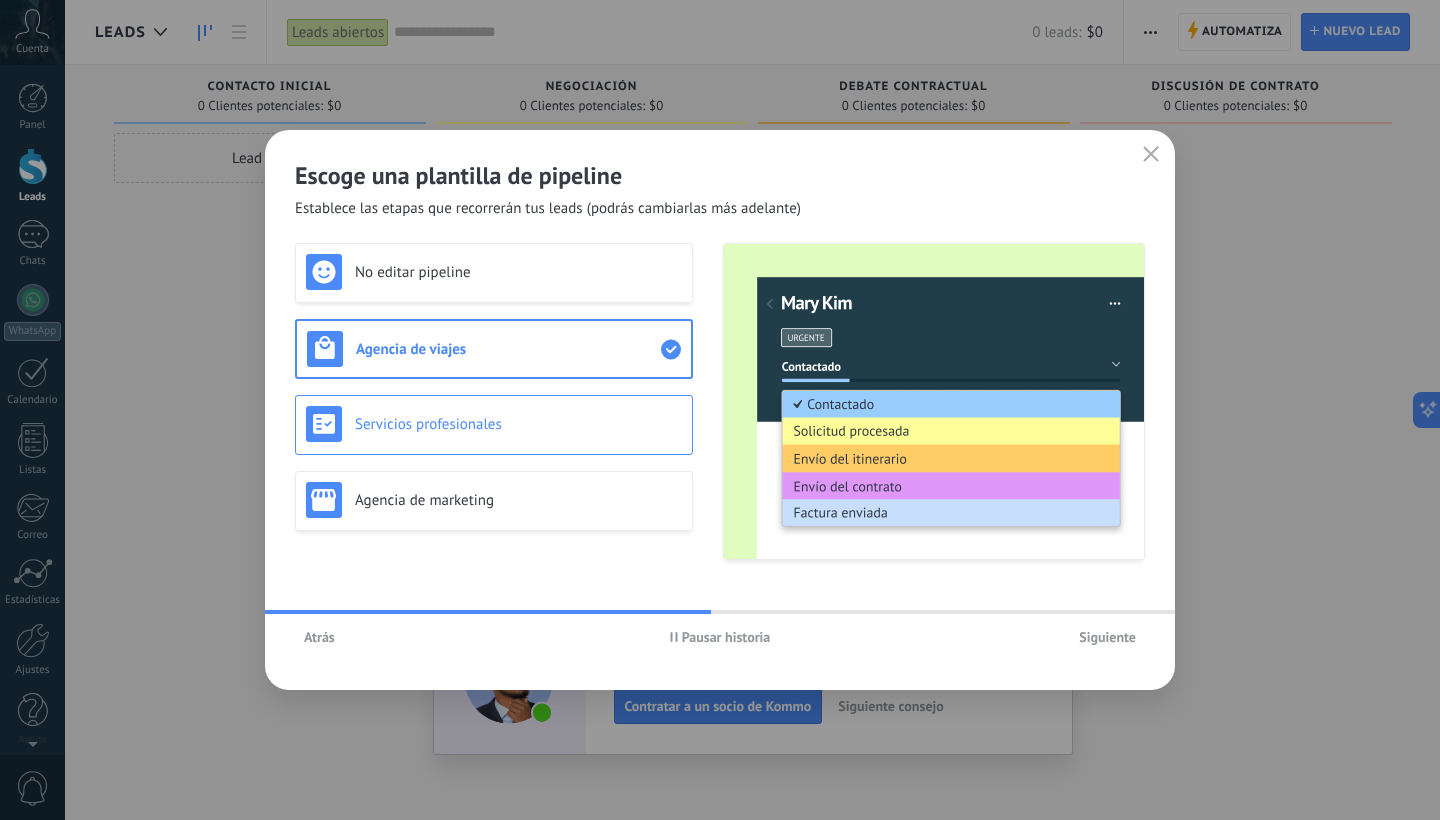click on "Servicios profesionales" at bounding box center (494, 424) 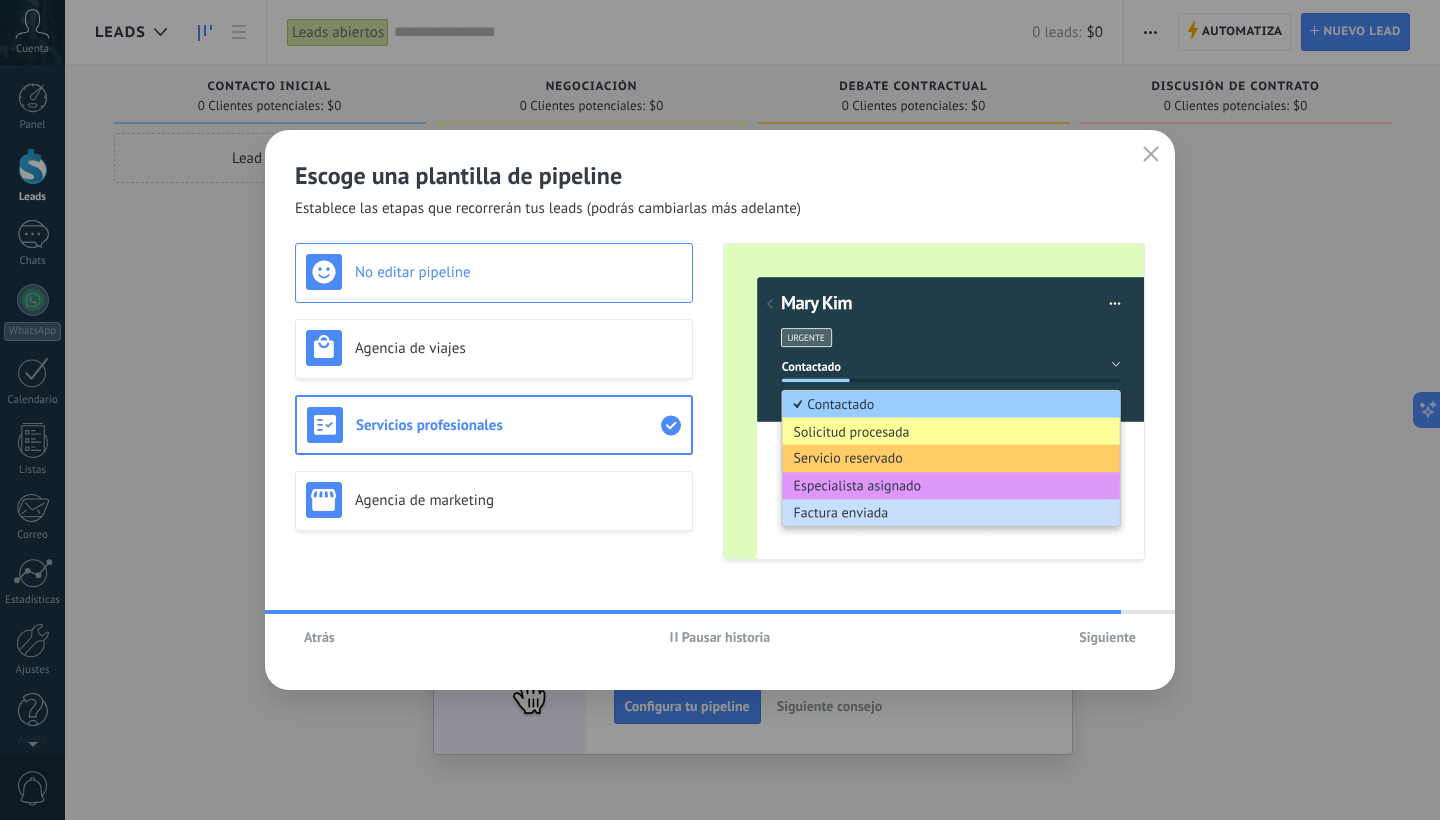 click on "No editar pipeline" at bounding box center [518, 272] 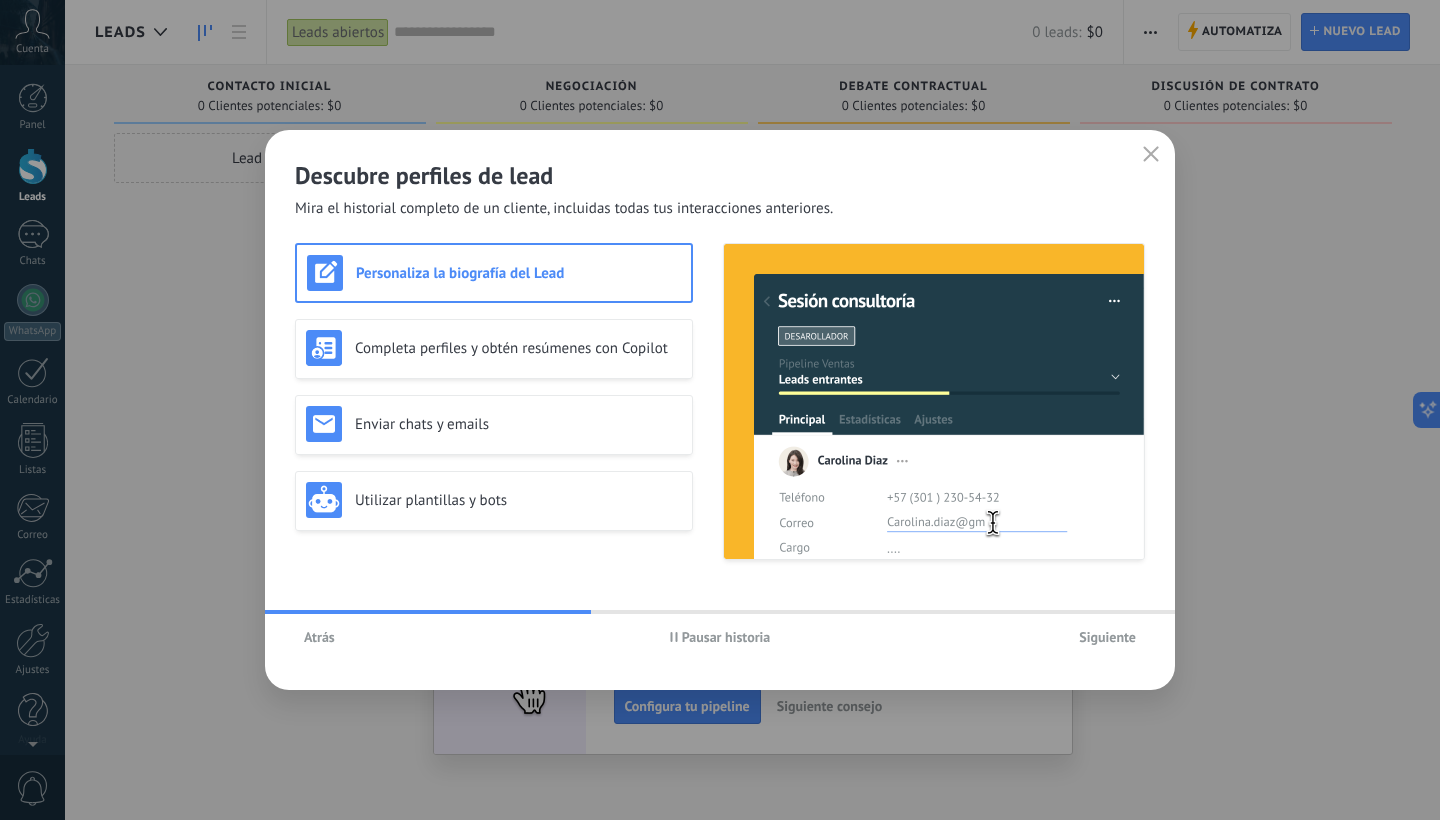 click on "Atrás" at bounding box center [319, 637] 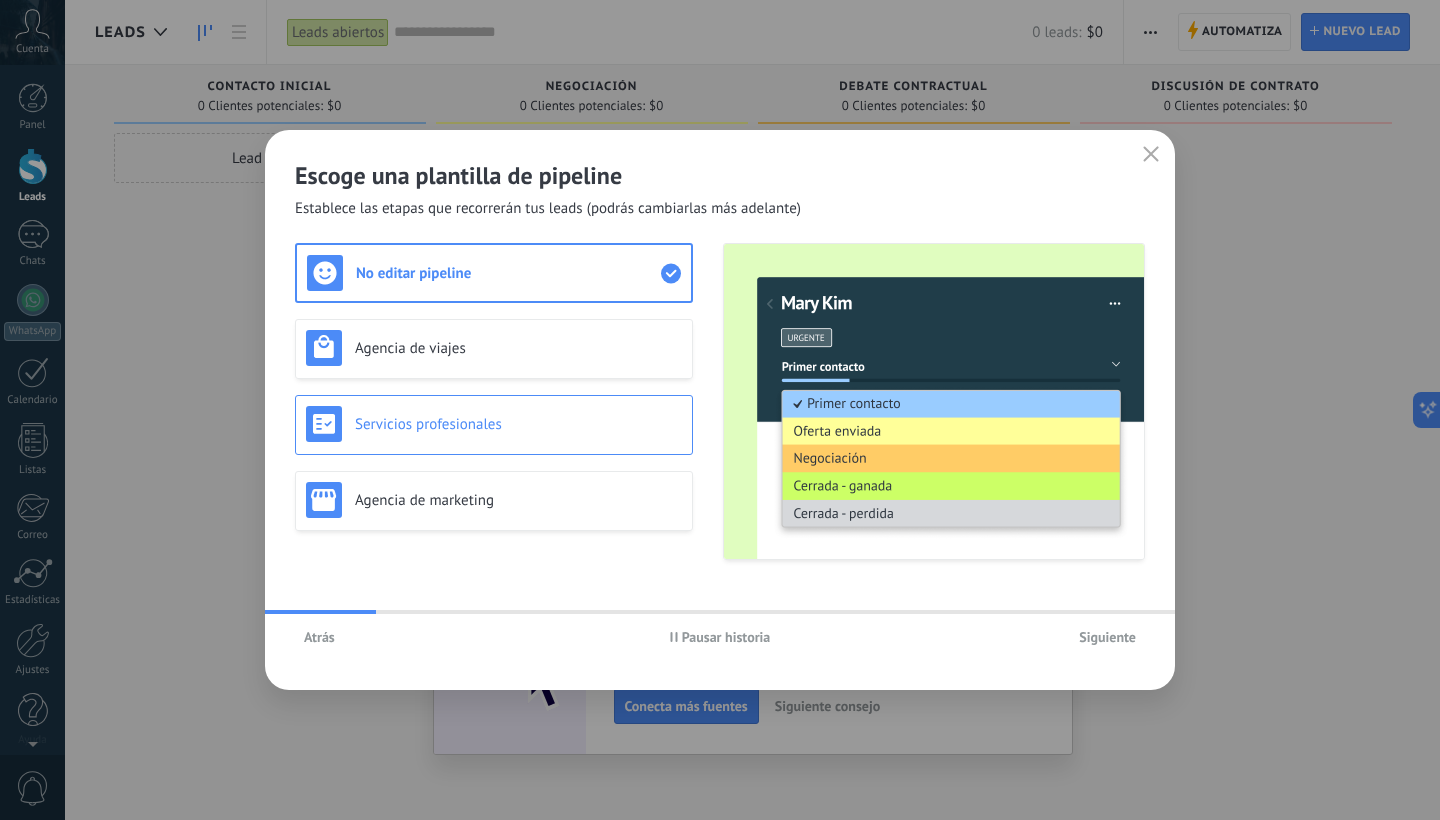 click on "Servicios profesionales" at bounding box center [518, 424] 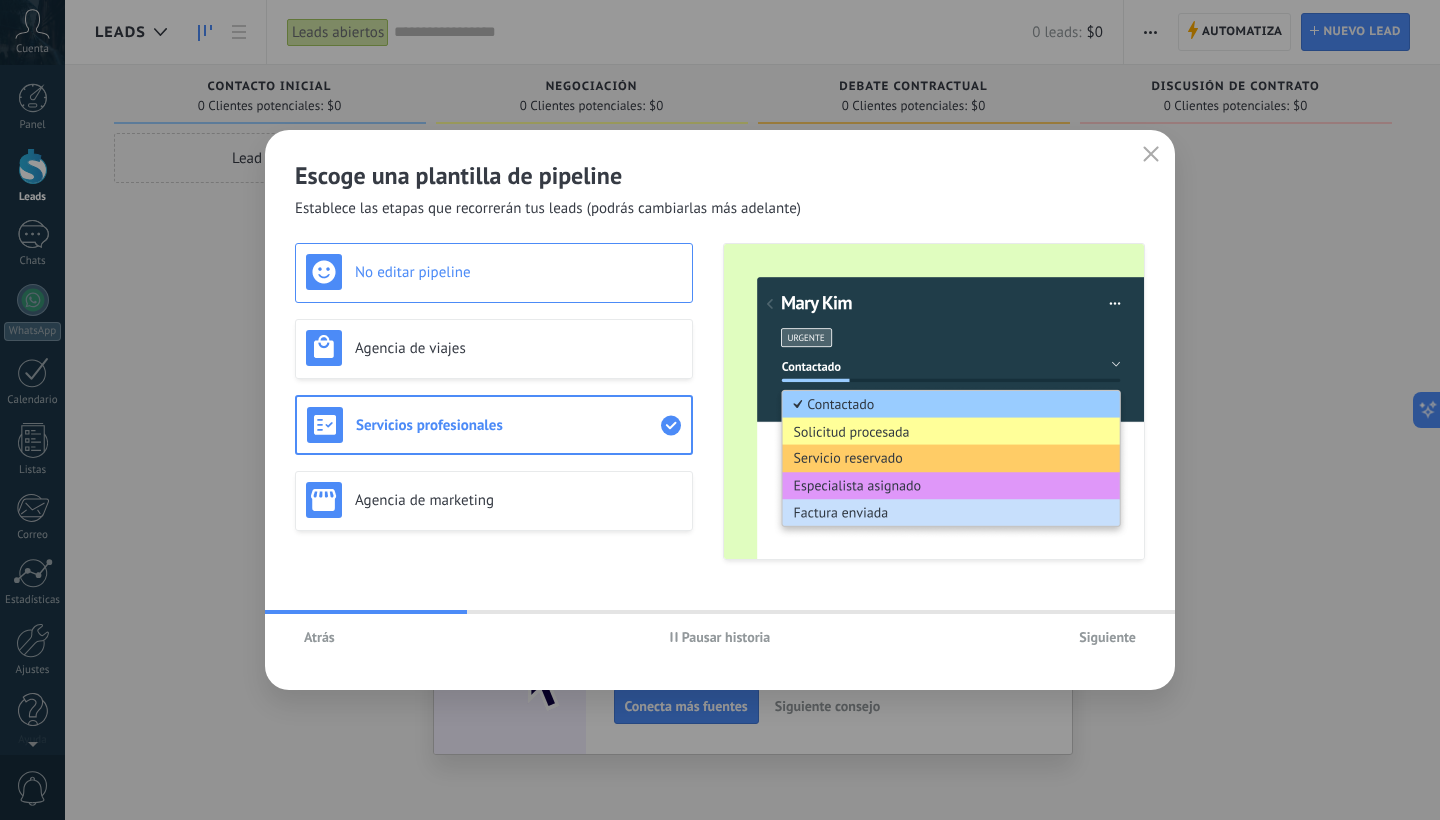 click on "No editar pipeline" at bounding box center [518, 272] 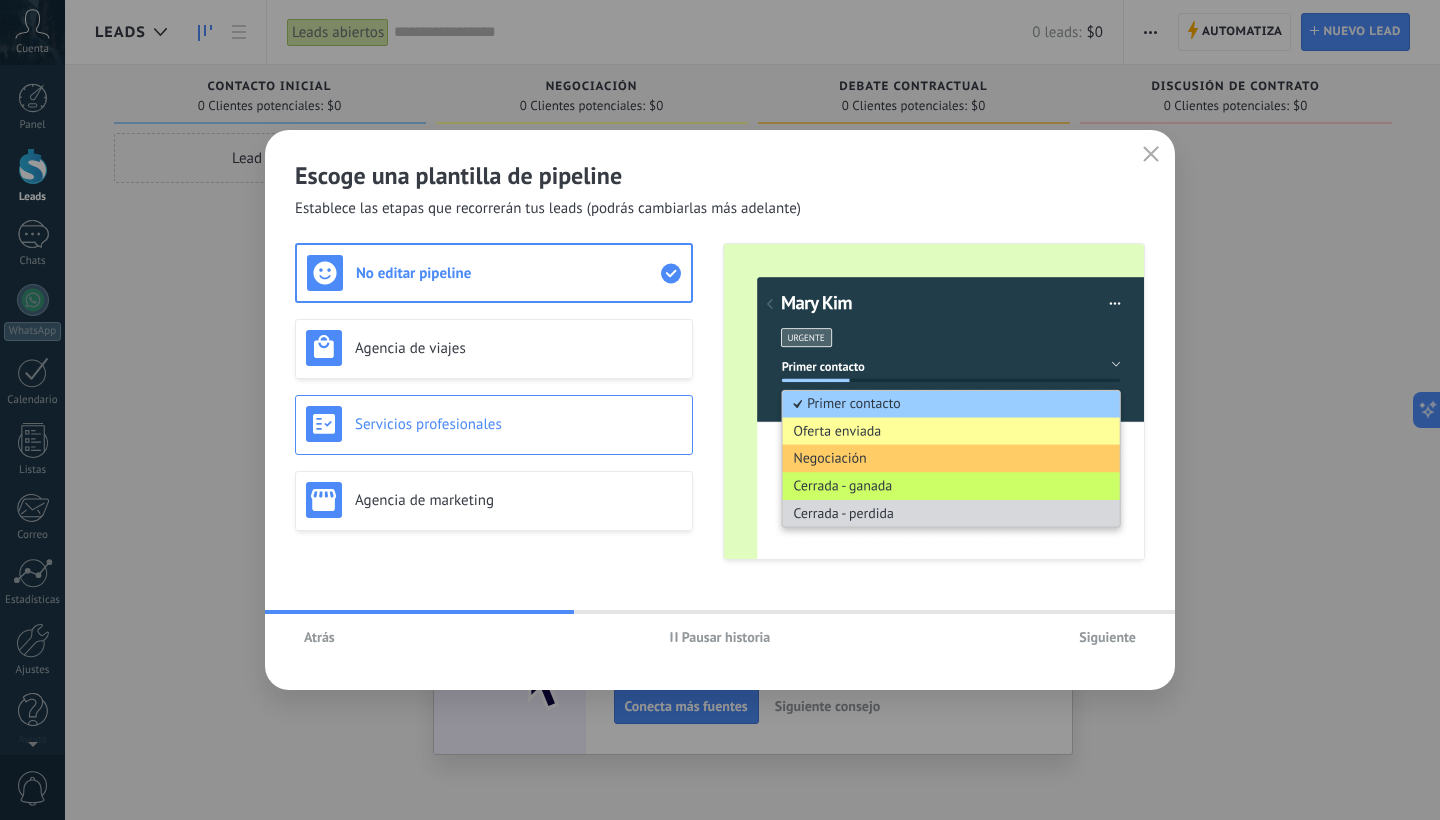 click on "Servicios profesionales" at bounding box center (518, 424) 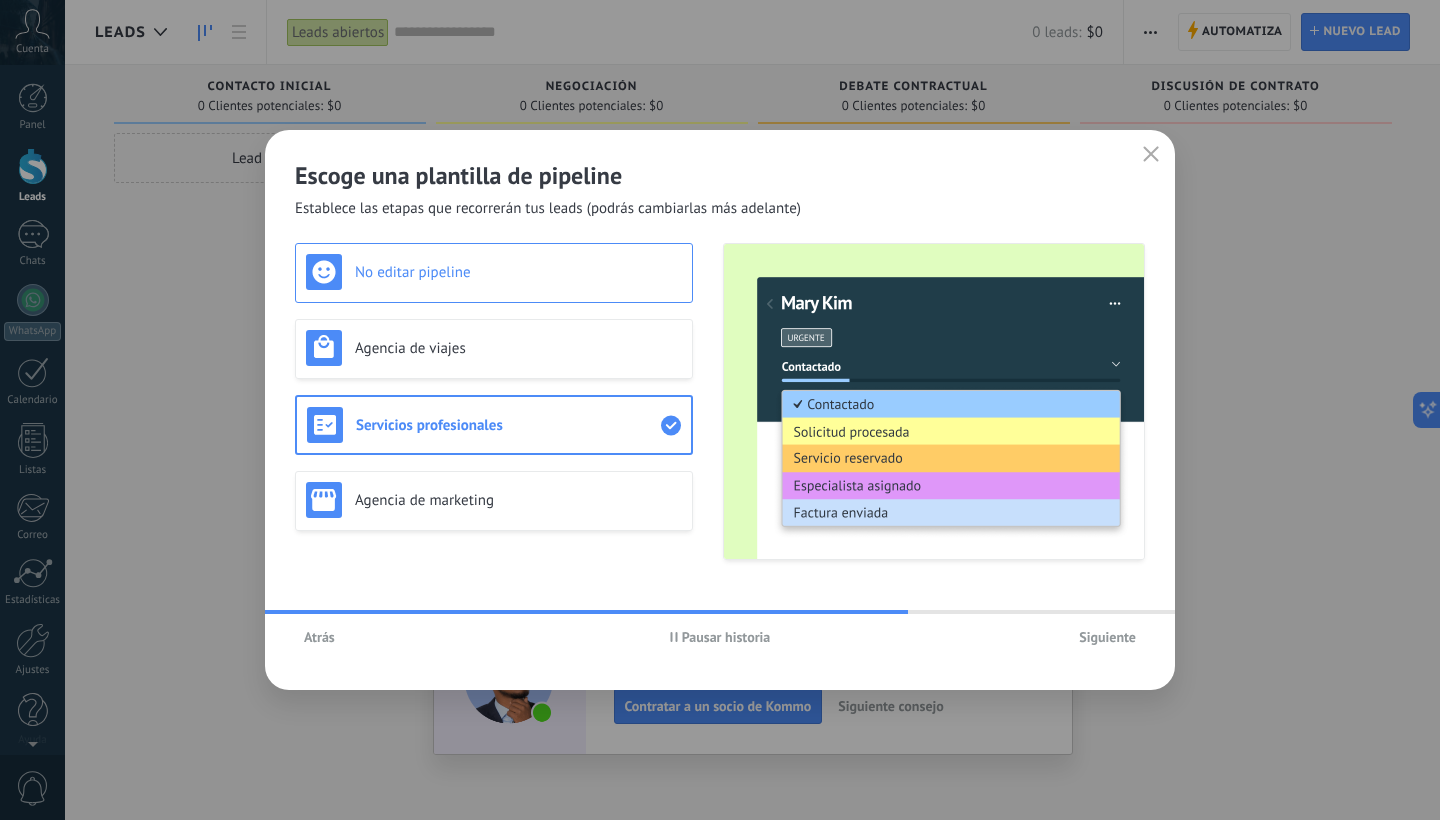 click on "No editar pipeline" at bounding box center (518, 272) 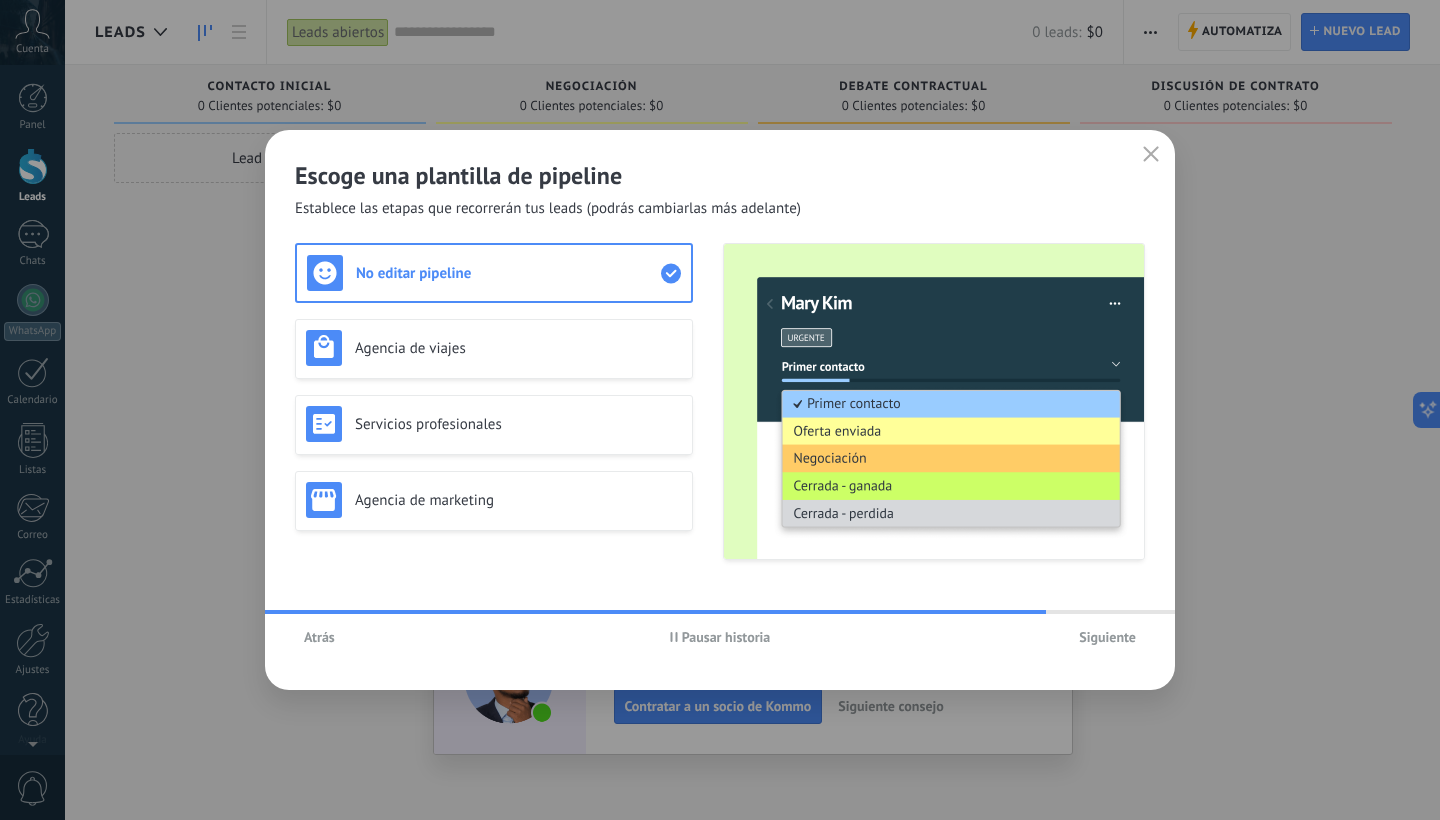 click on "Siguiente" at bounding box center [1107, 637] 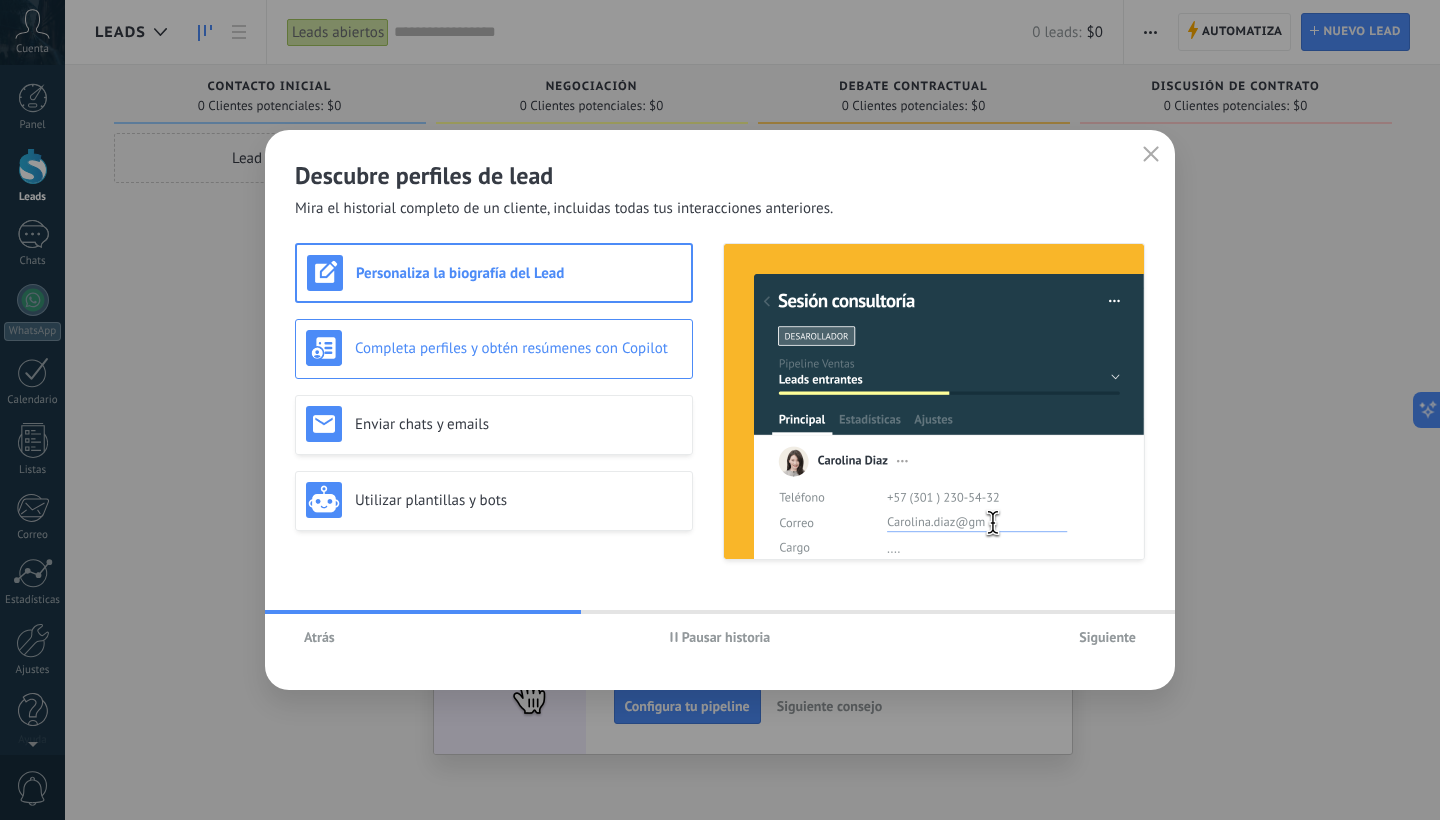 click on "Completa perfiles y obtén resúmenes con Copilot" at bounding box center [518, 348] 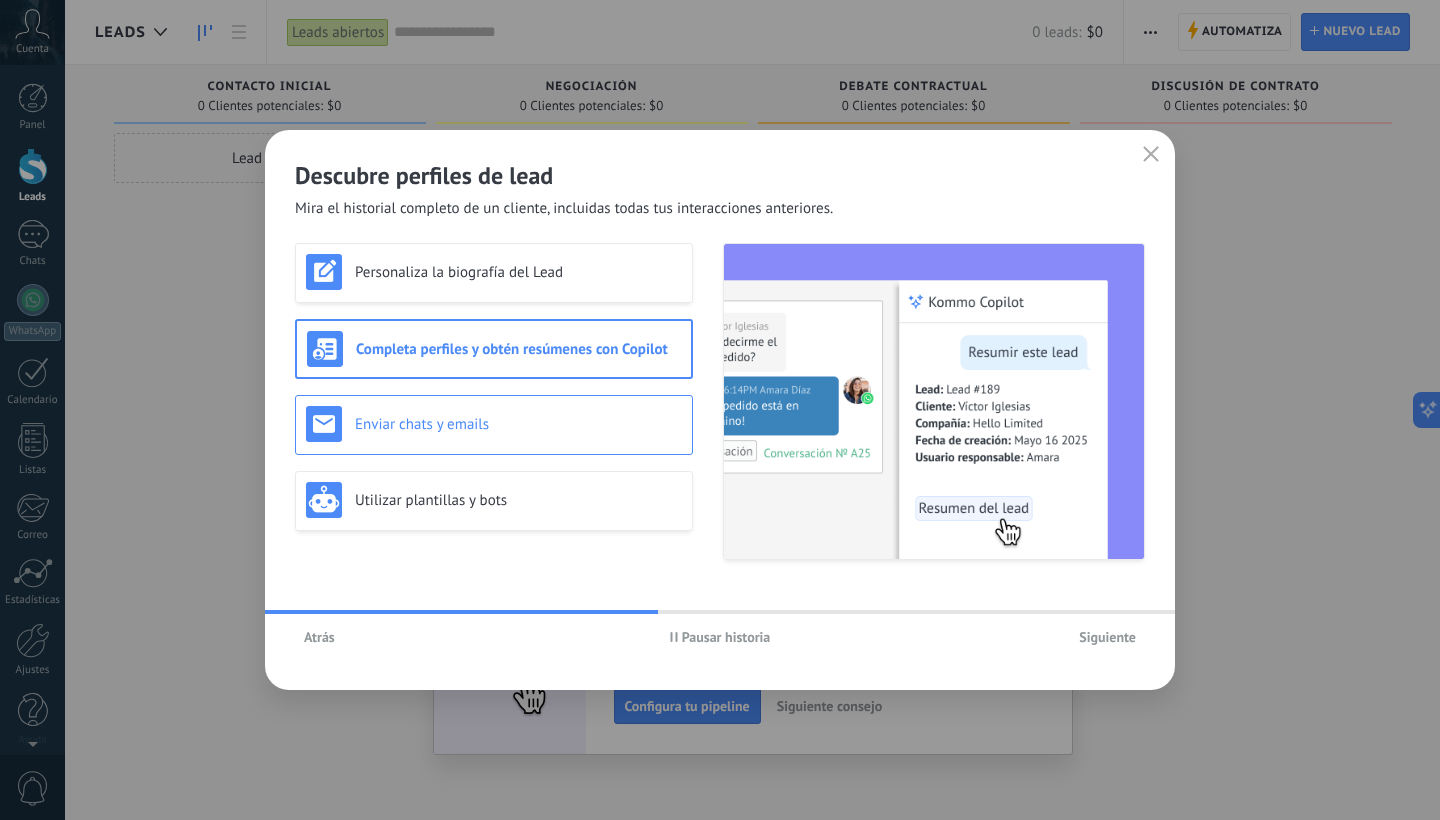 click on "Enviar chats y emails" at bounding box center [518, 424] 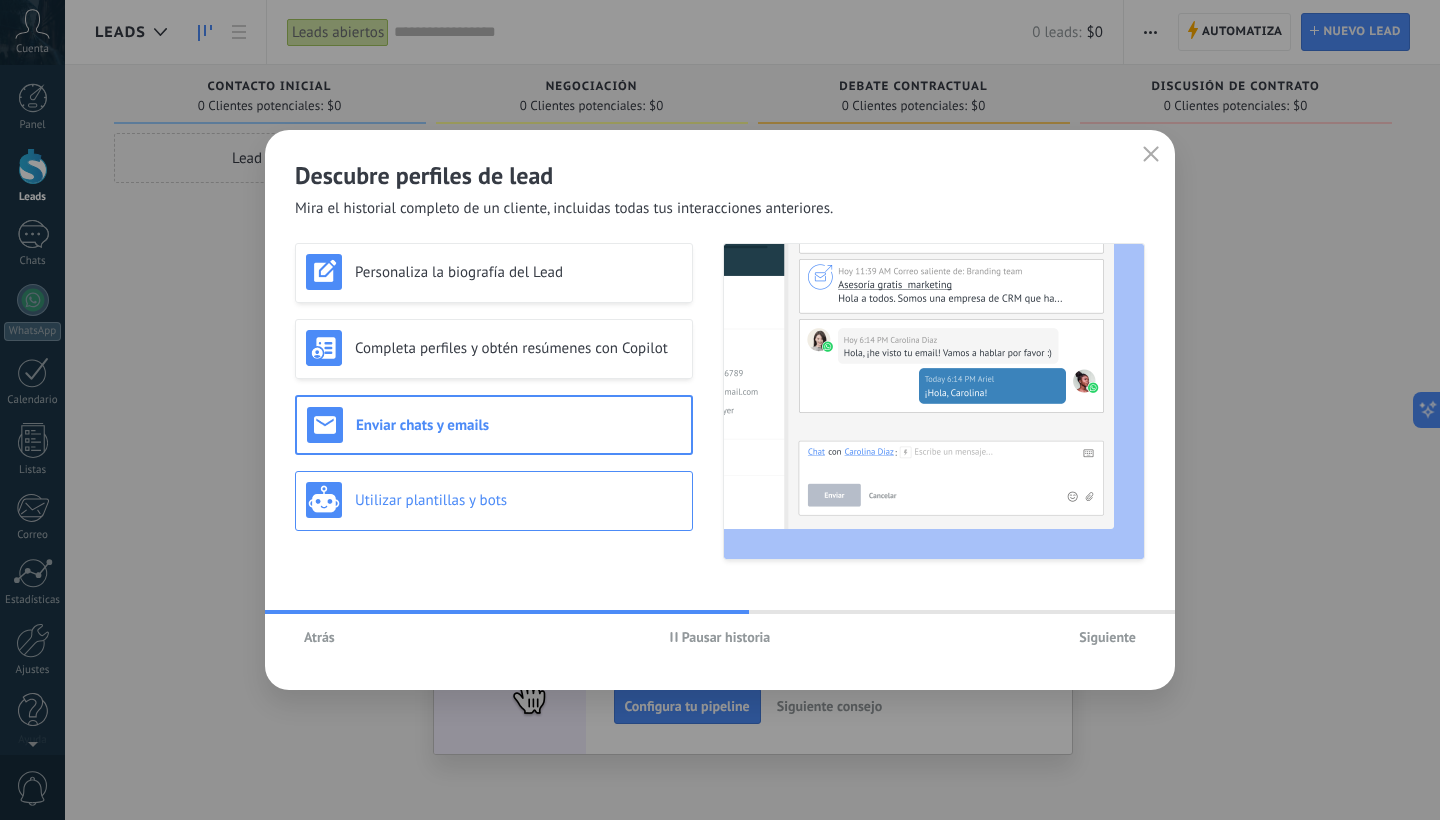 click on "Utilizar plantillas y bots" at bounding box center [518, 500] 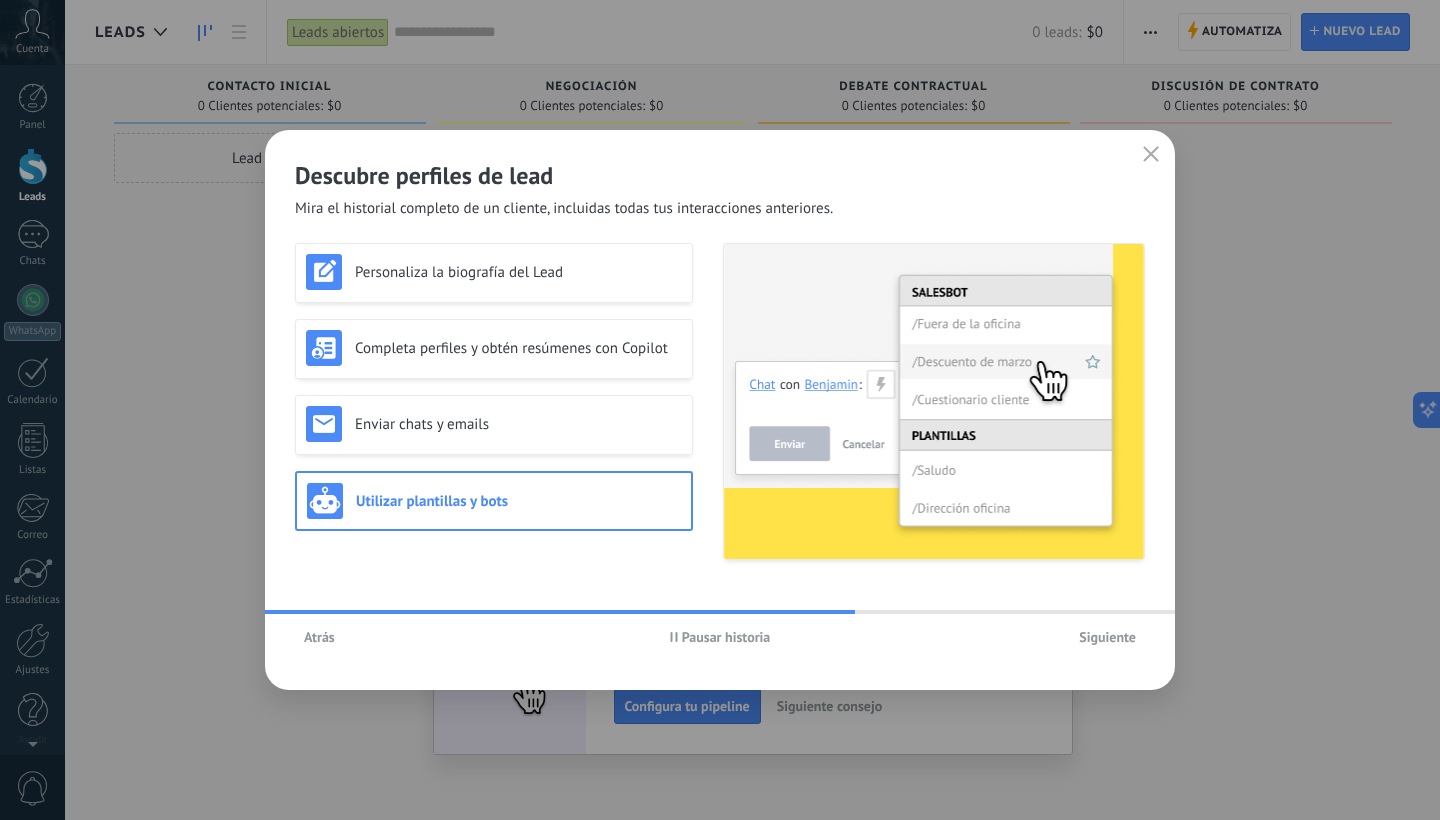 click on "Siguiente" at bounding box center (1107, 637) 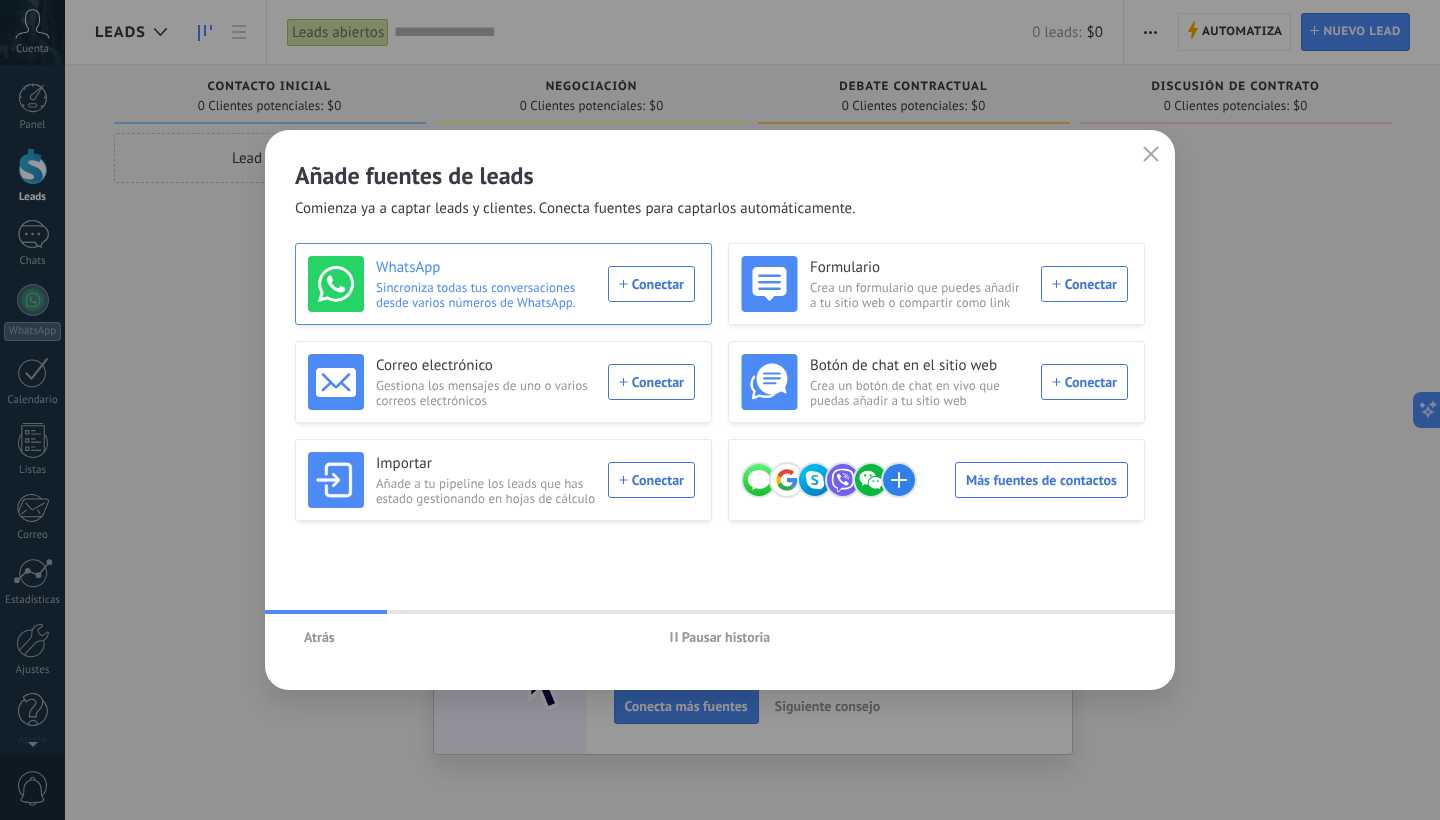 click on "WhatsApp Sincroniza todas tus conversaciones desde varios números de WhatsApp. Conectar" at bounding box center [501, 284] 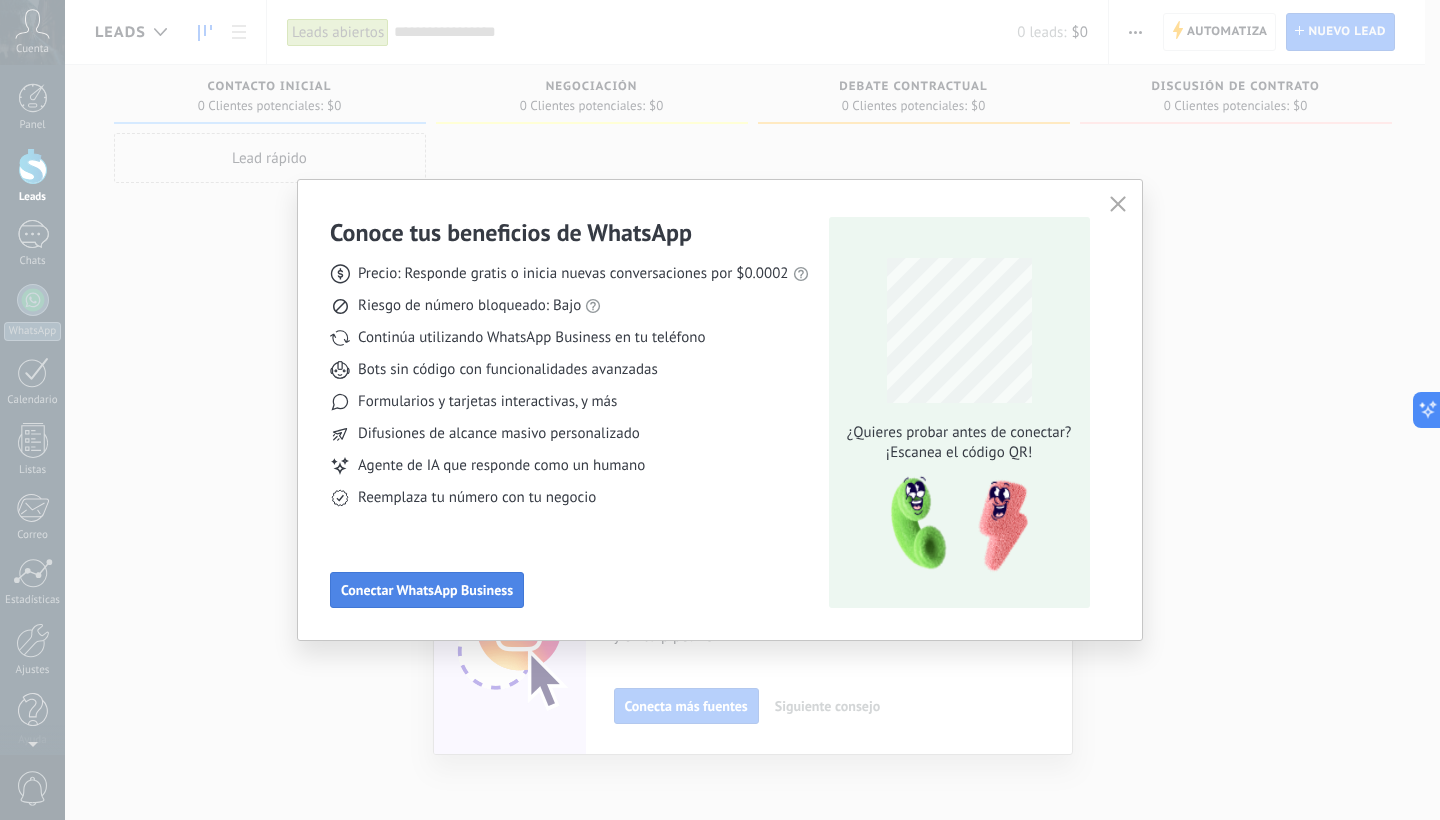 click on "Conectar WhatsApp Business" at bounding box center [427, 590] 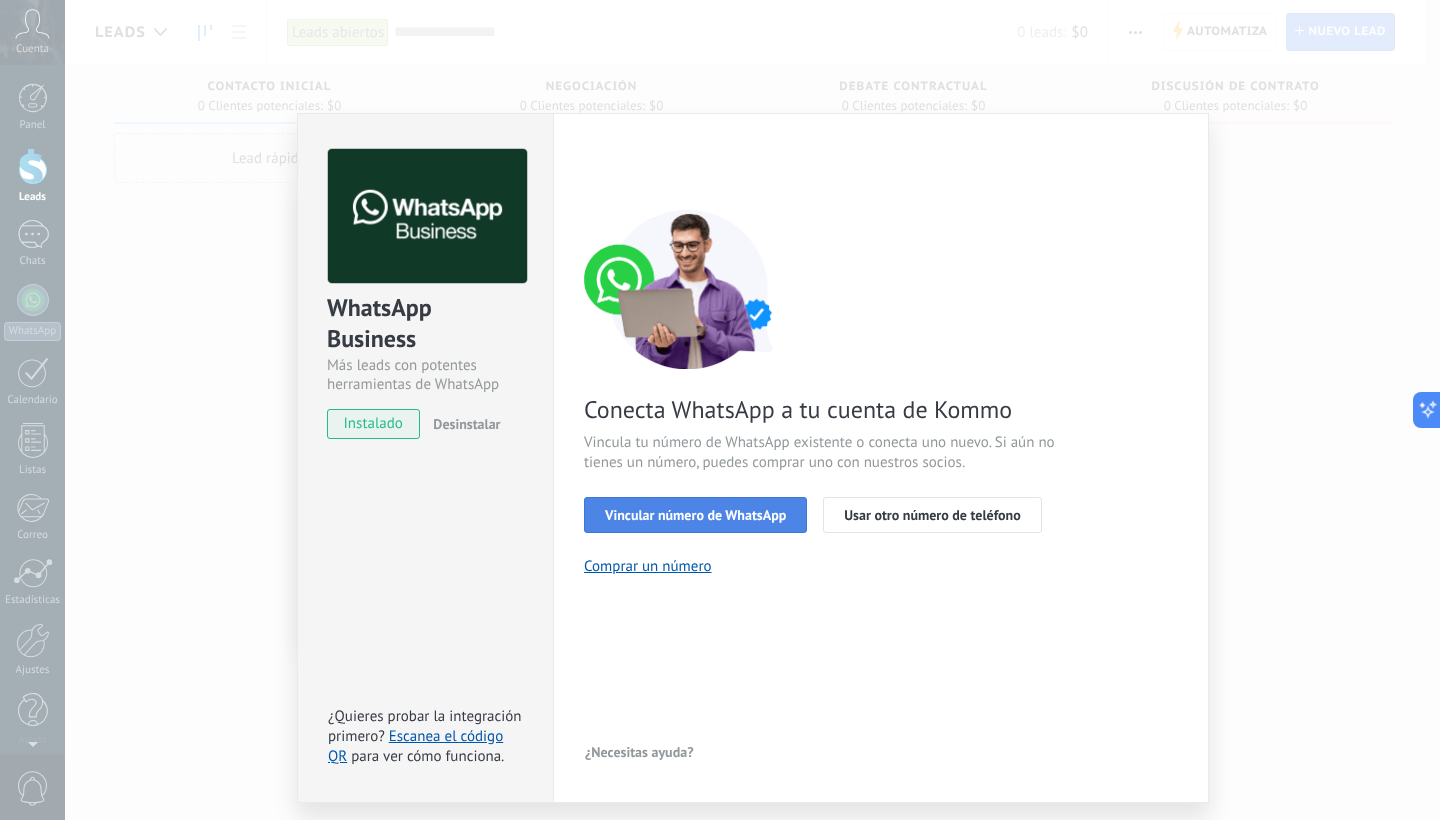 click on "Vincular número de WhatsApp" at bounding box center (695, 515) 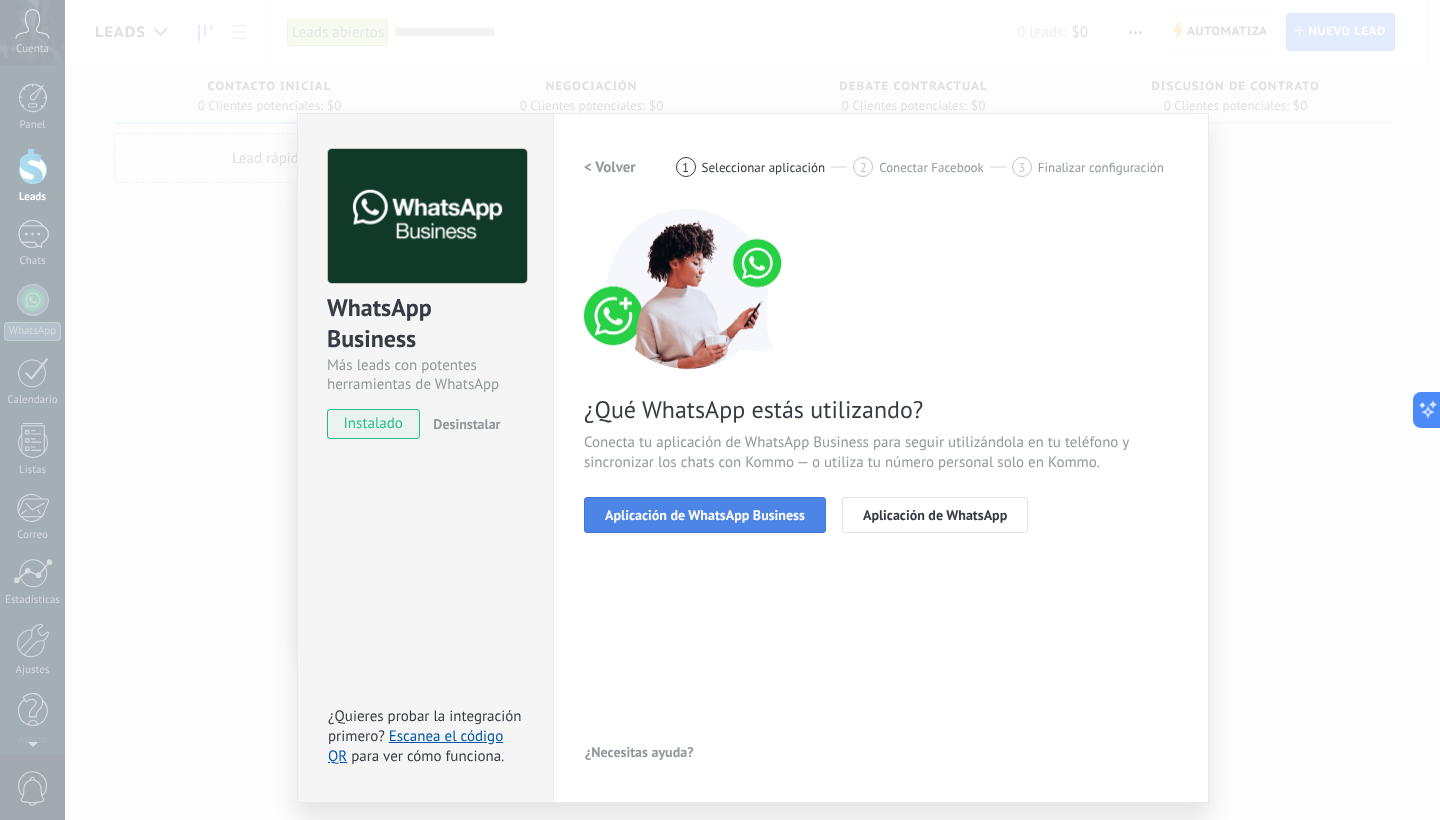 click on "Aplicación de WhatsApp Business" at bounding box center (705, 515) 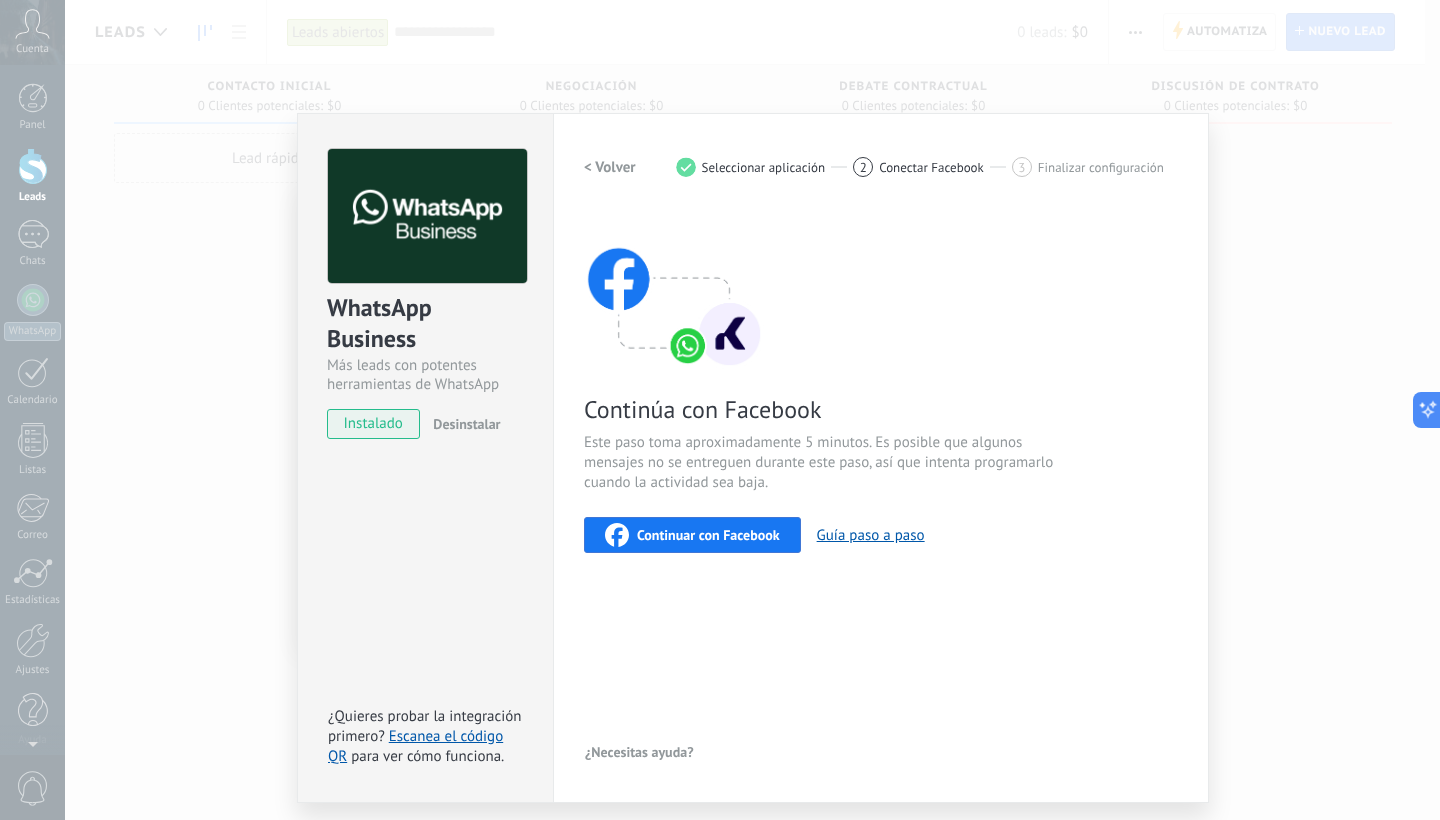 click on "Continuar con Facebook" at bounding box center (708, 535) 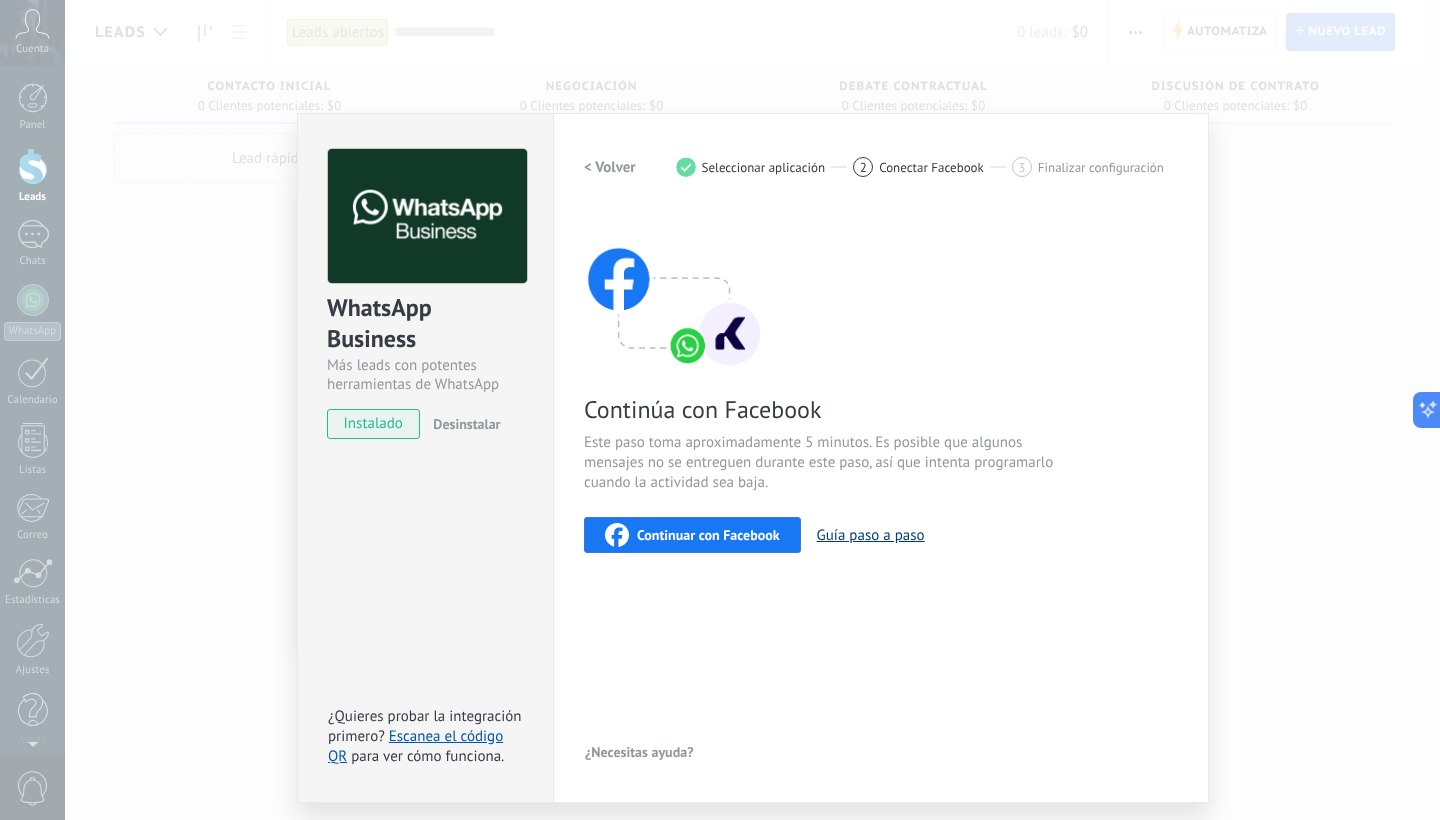 click on "Guía paso a paso" at bounding box center [871, 535] 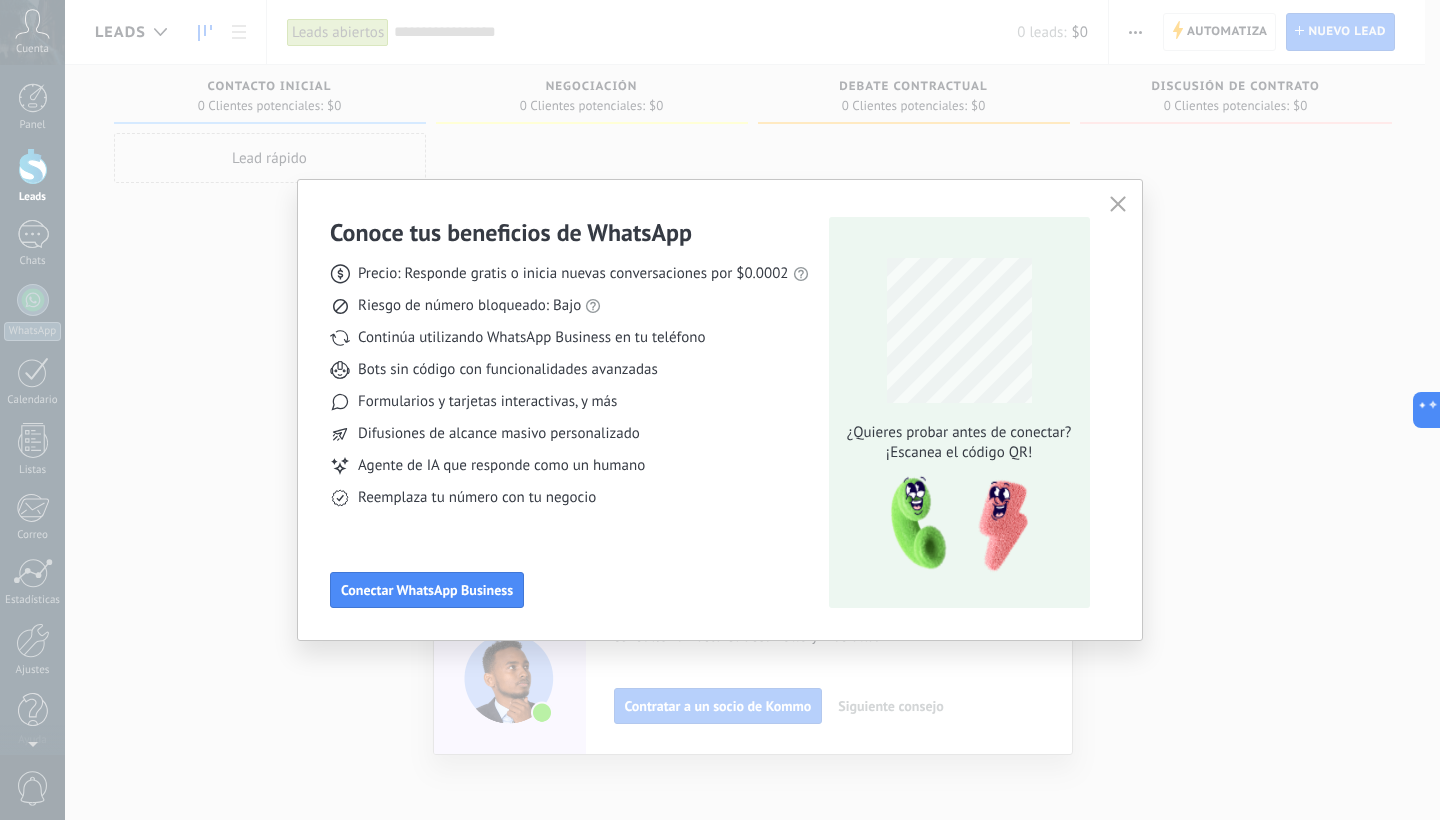 click on "Conoce tus beneficios de WhatsApp Precio: Responde gratis o inicia nuevas conversaciones por $0.0002 Riesgo de número bloqueado: Bajo Continúa utilizando WhatsApp Business en tu teléfono Bots sin código con funcionalidades avanzadas Formularios y tarjetas interactivas, y más Difusiones de alcance masivo personalizado Agente de IA que responde como un humano Reemplaza tu número con tu negocio Conectar WhatsApp Business ¿Quieres probar antes de conectar? ¡Escanea el código QR!" at bounding box center (720, 410) 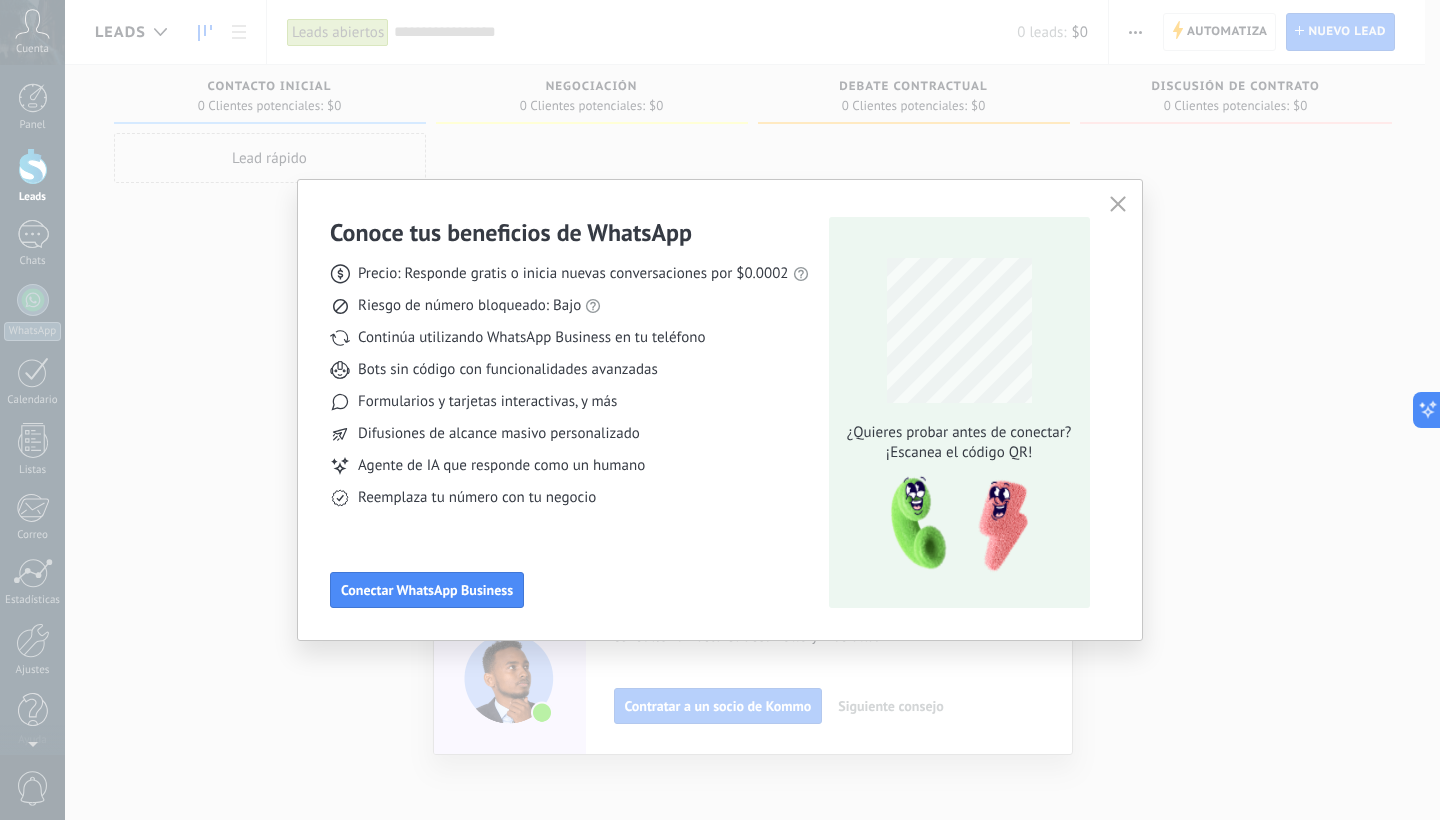 click 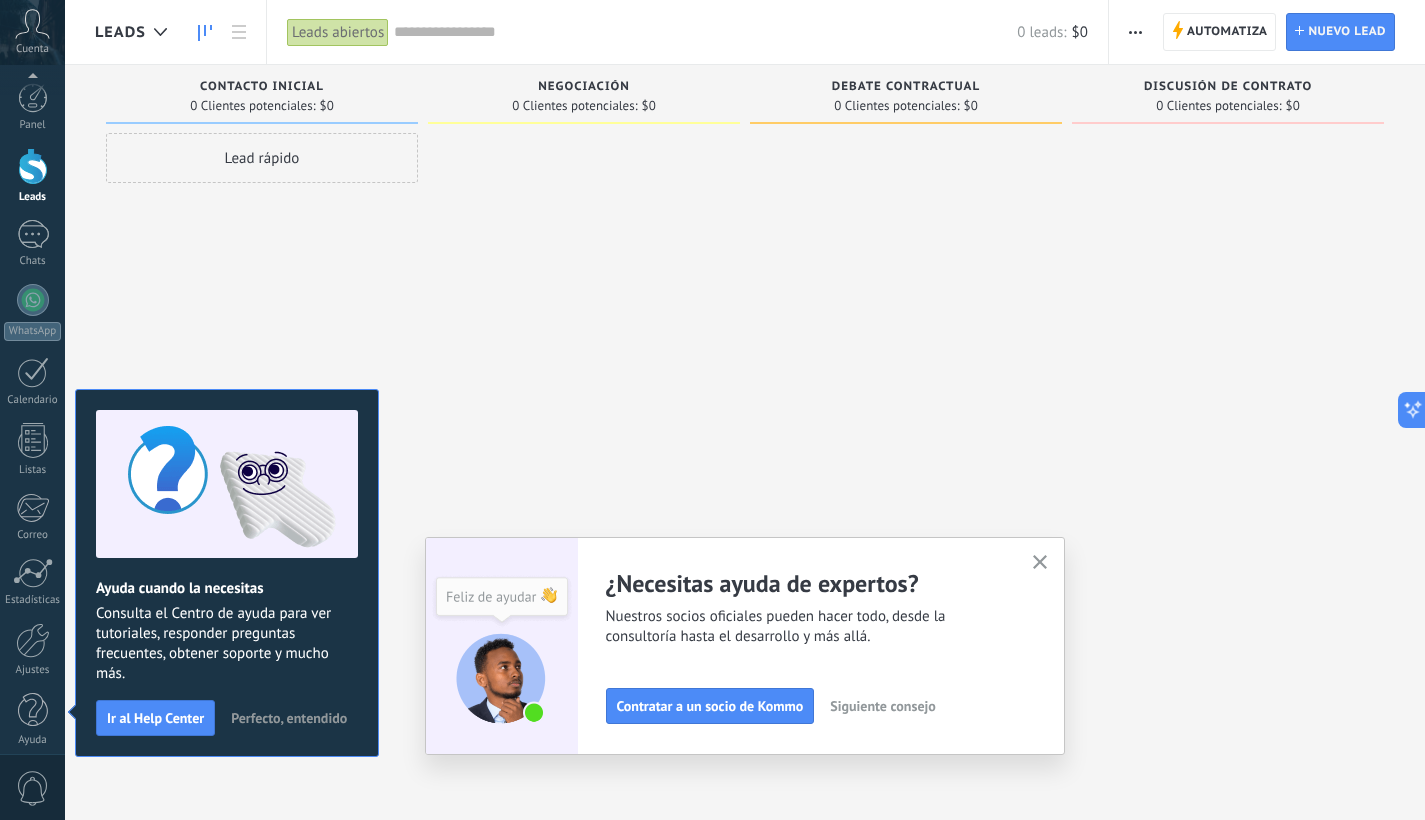 scroll, scrollTop: 12, scrollLeft: 0, axis: vertical 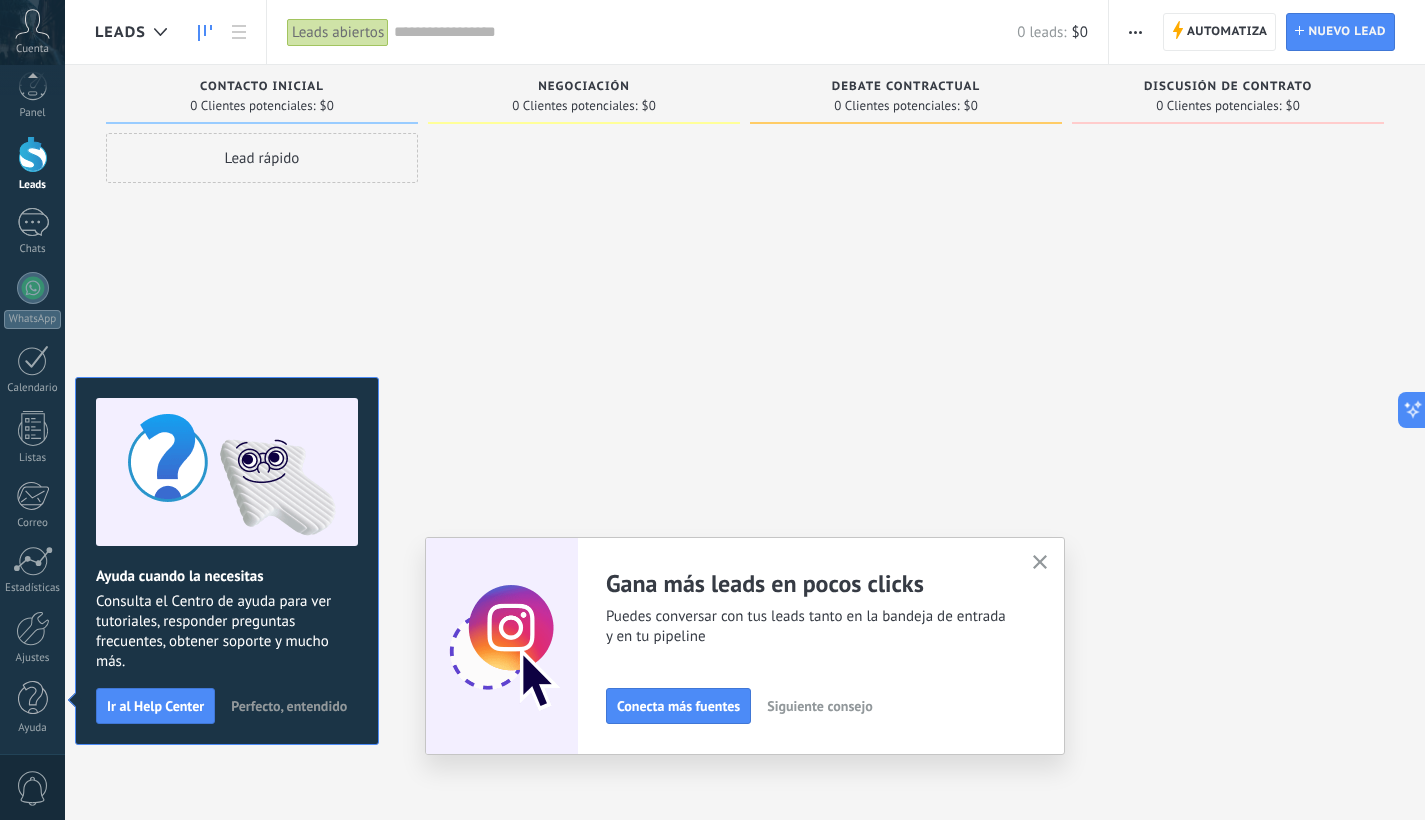 click at bounding box center [1040, 563] 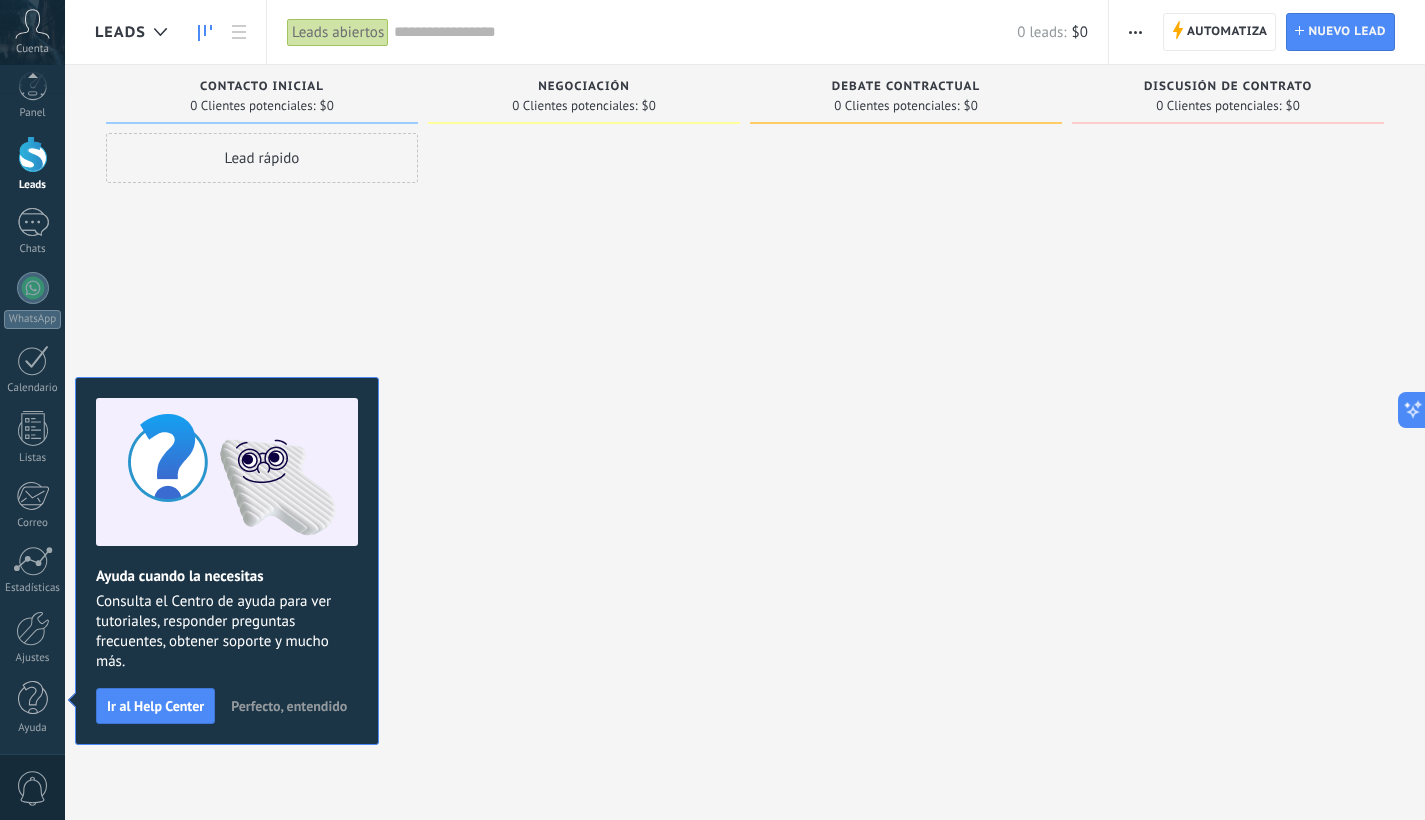 click on "Perfecto, entendido" at bounding box center [289, 706] 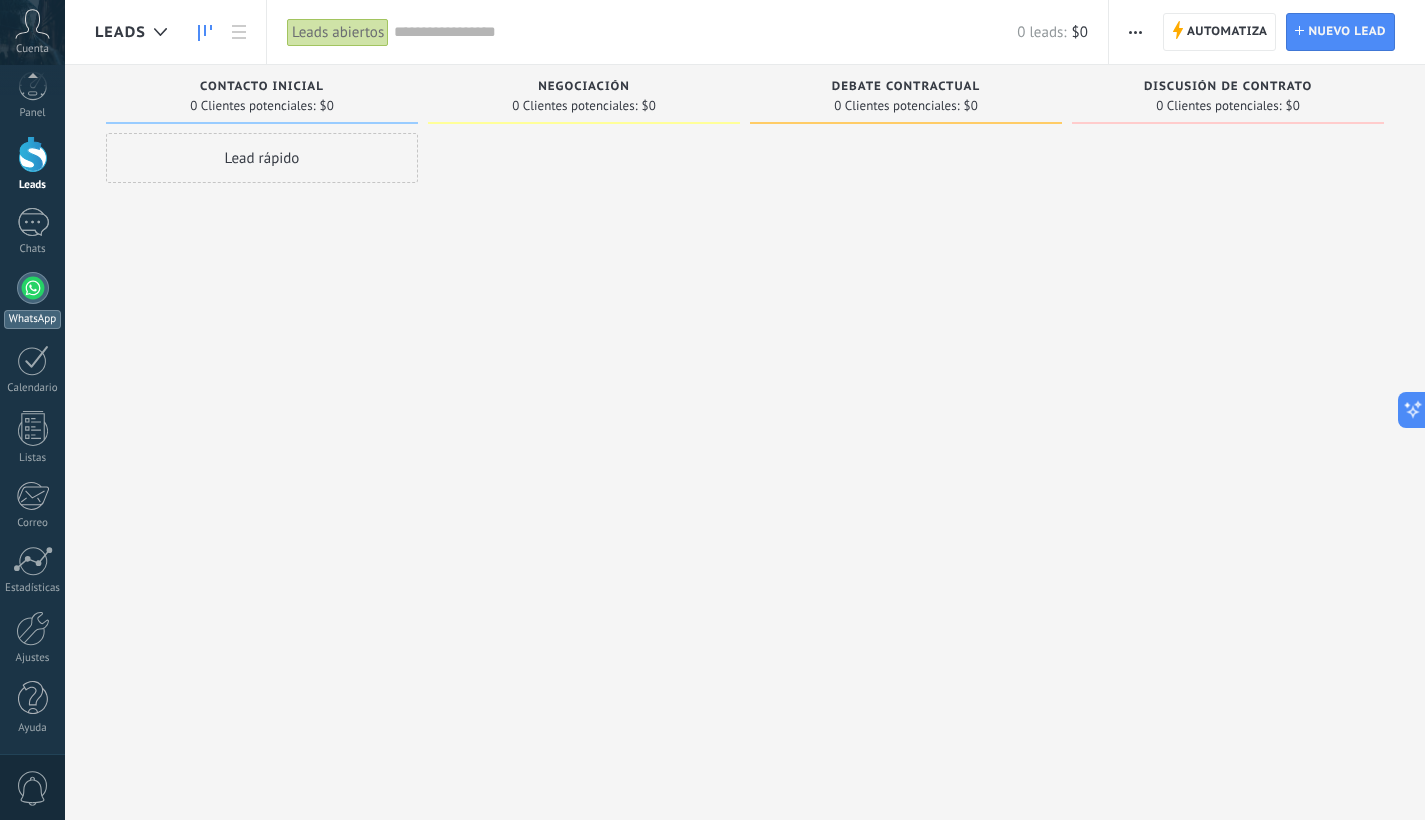 click at bounding box center (33, 288) 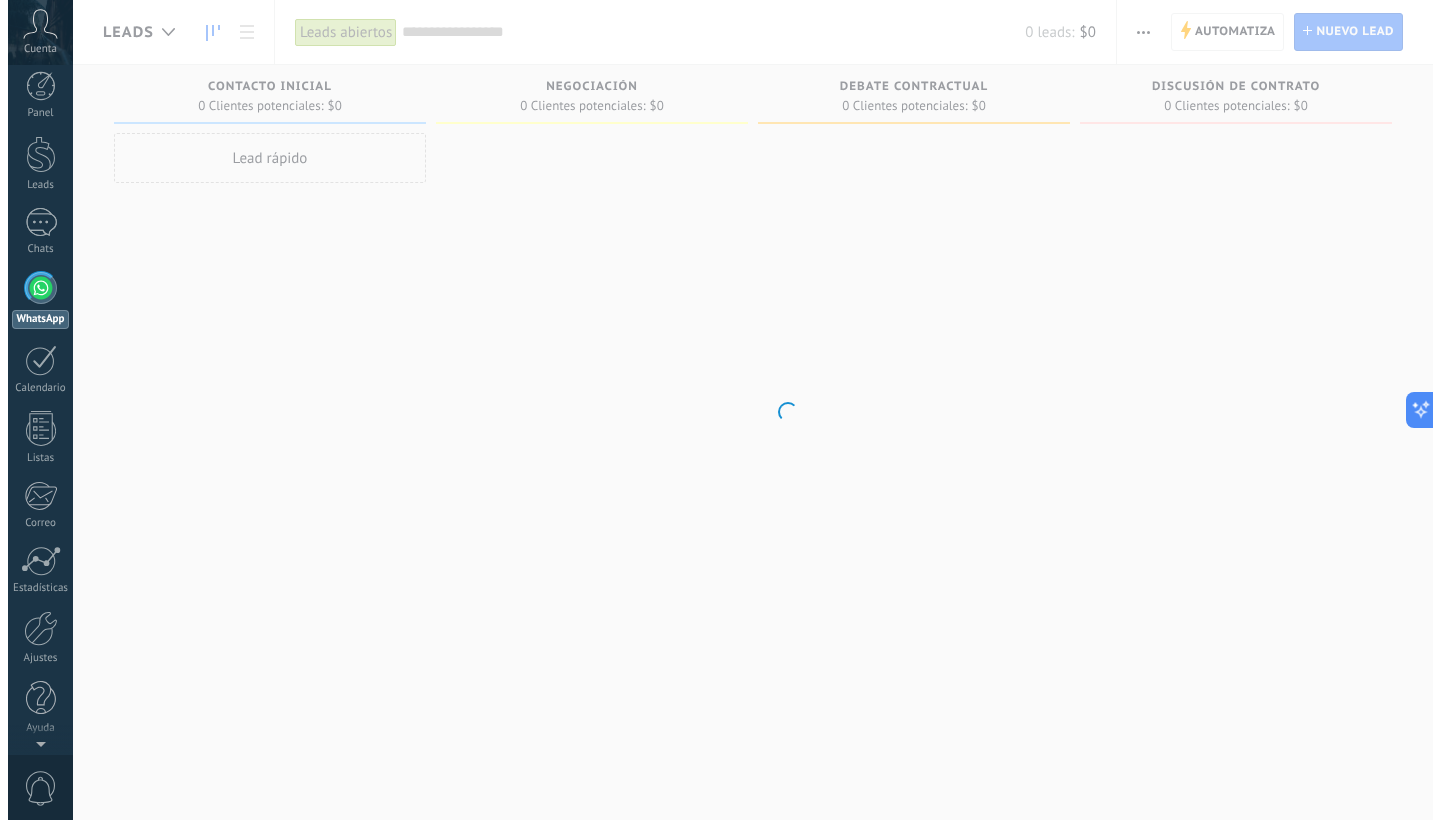 scroll, scrollTop: 0, scrollLeft: 0, axis: both 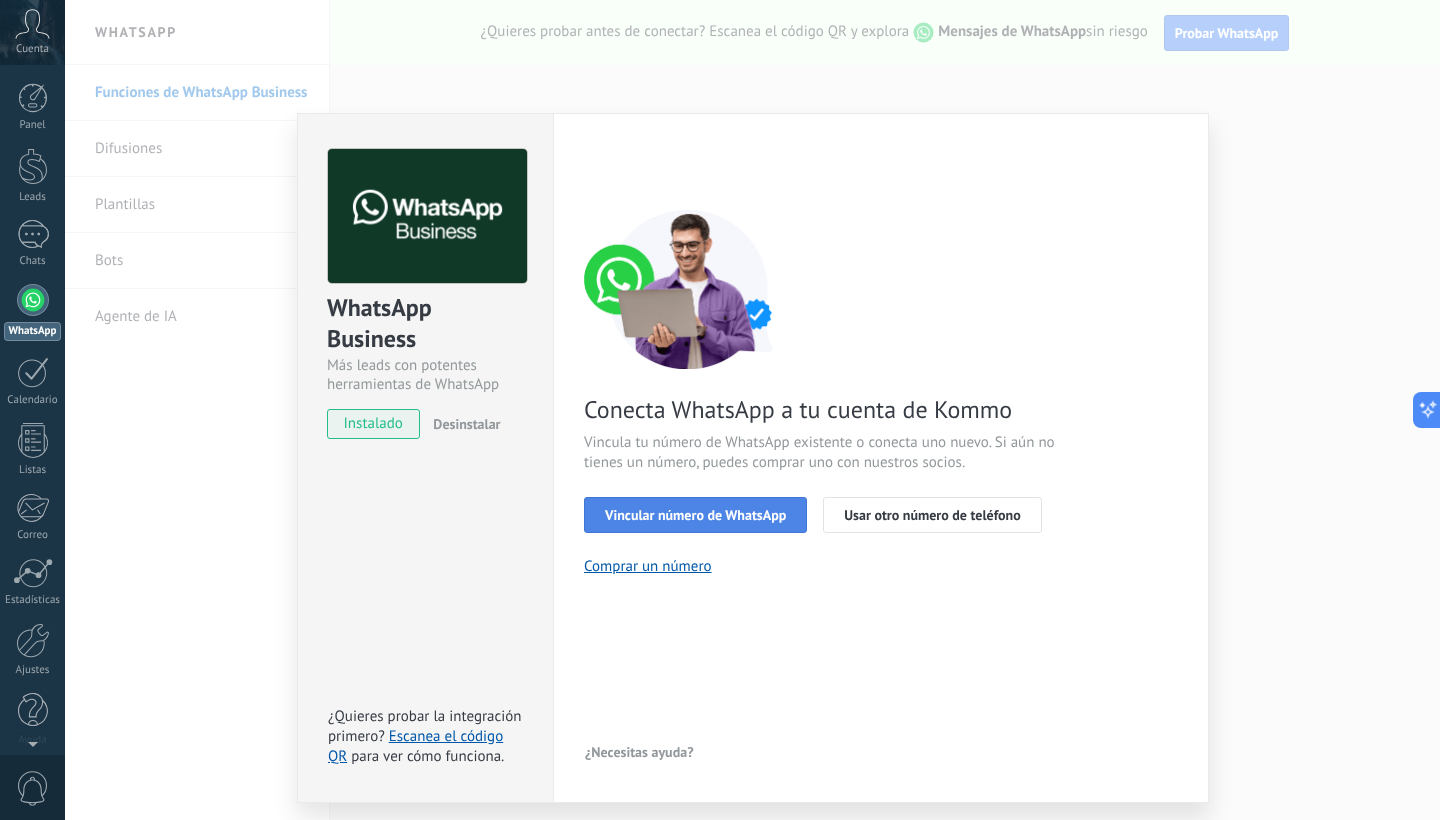 click on "Vincular número de WhatsApp" at bounding box center [695, 515] 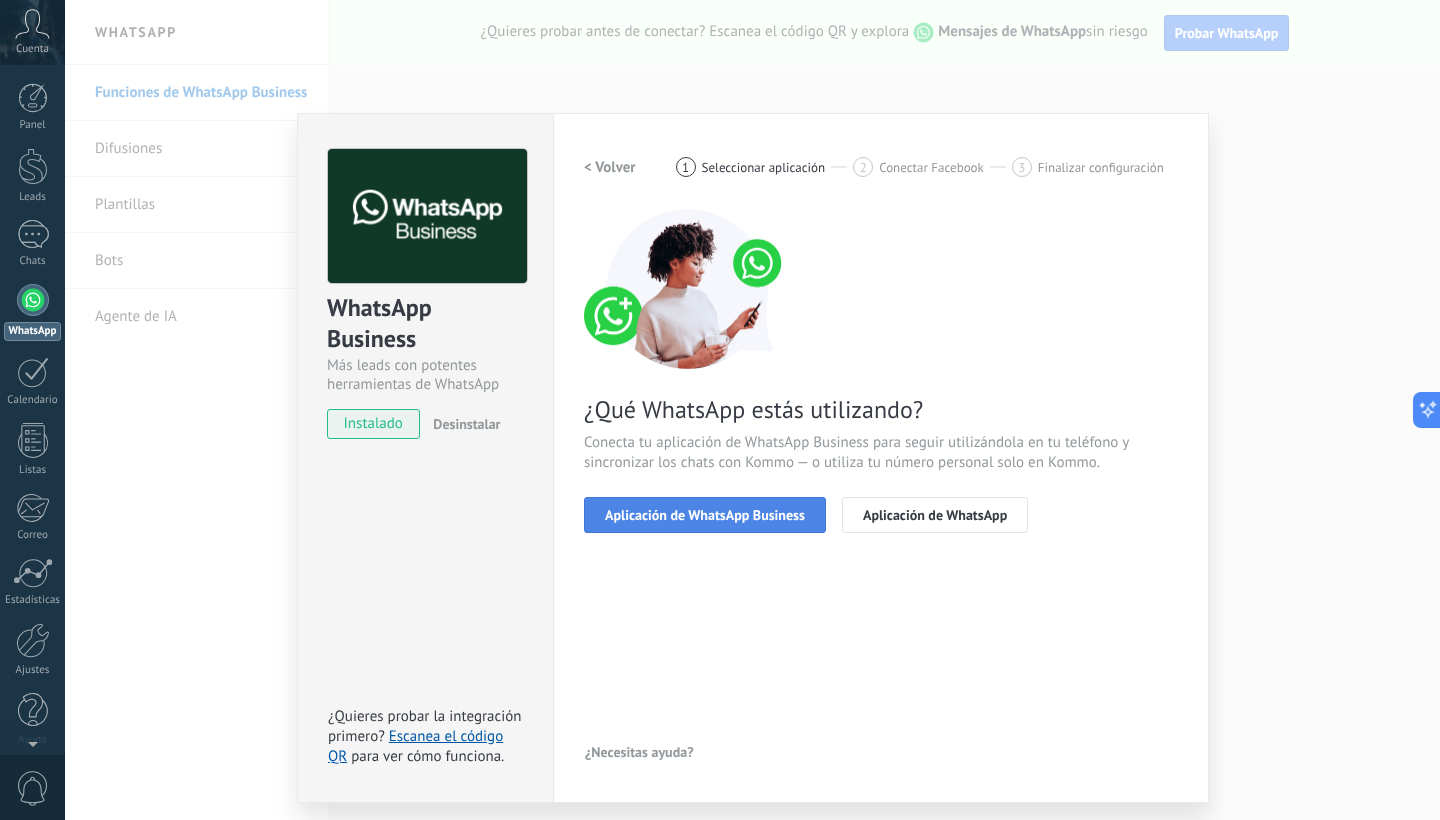 click on "Aplicación de WhatsApp Business" at bounding box center [705, 515] 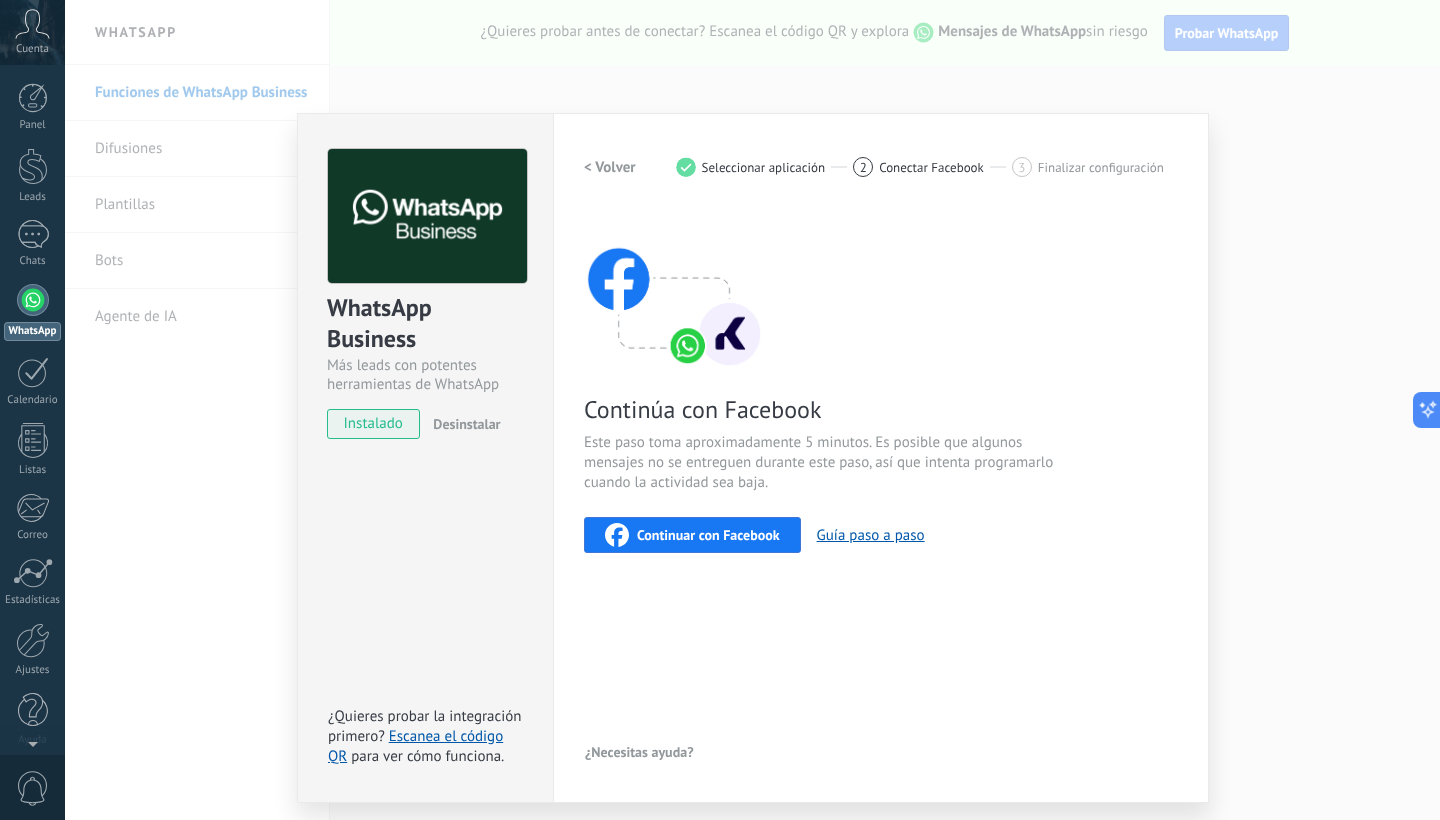 click on "Continuar con Facebook" at bounding box center [708, 535] 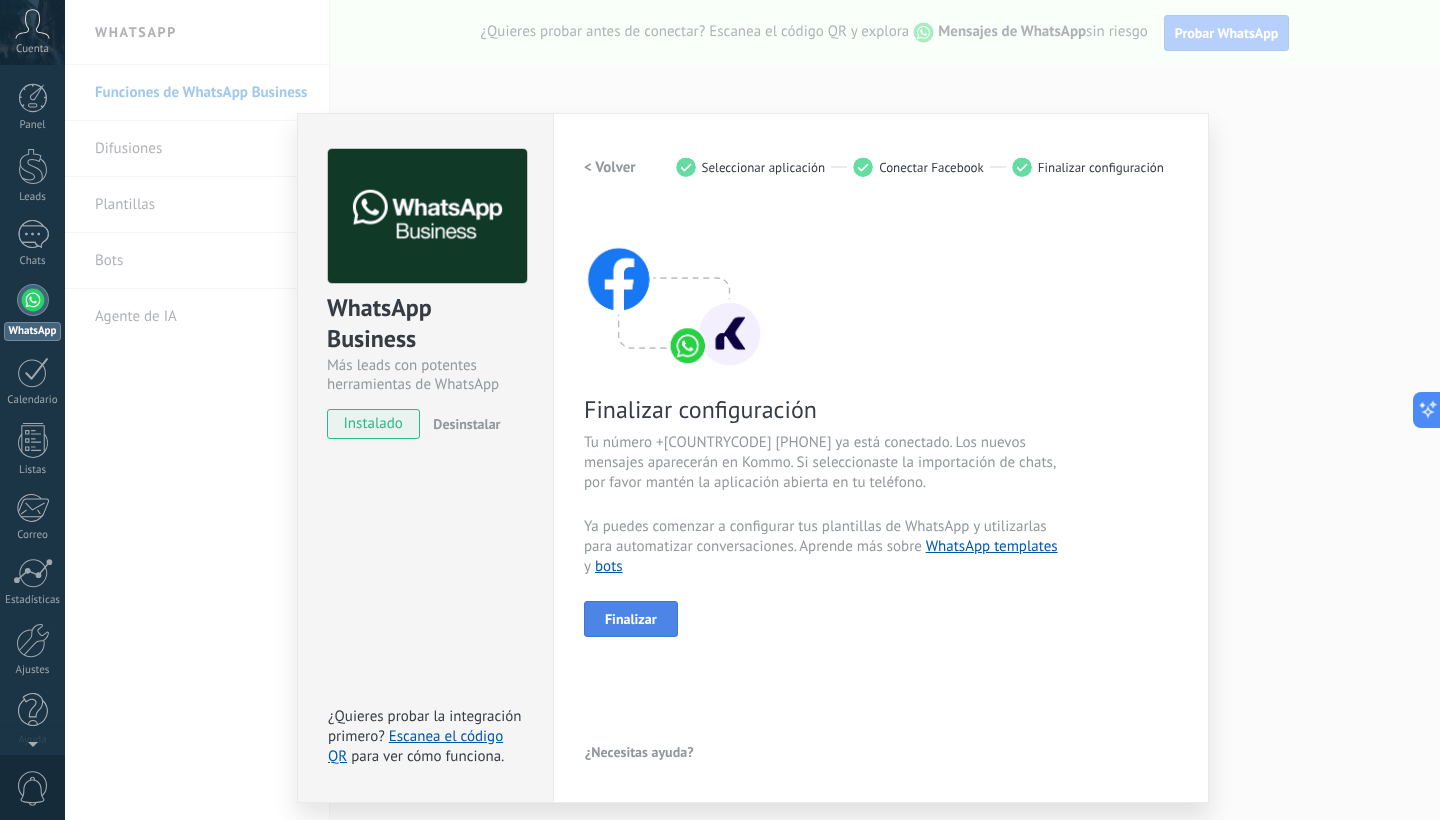 click on "Finalizar" at bounding box center (631, 619) 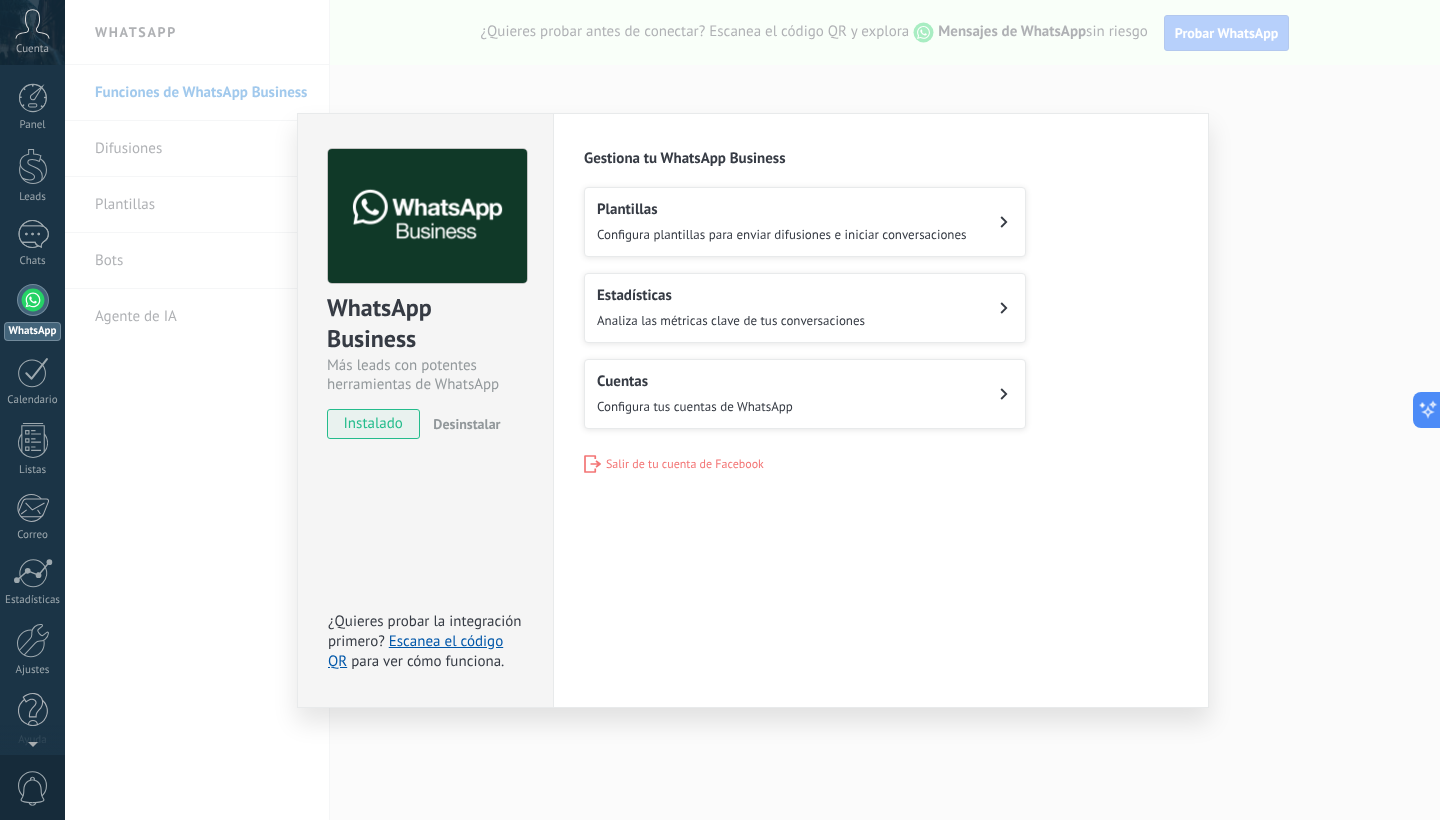 click on "Configura plantillas para enviar difusiones e iniciar conversaciones" at bounding box center (782, 234) 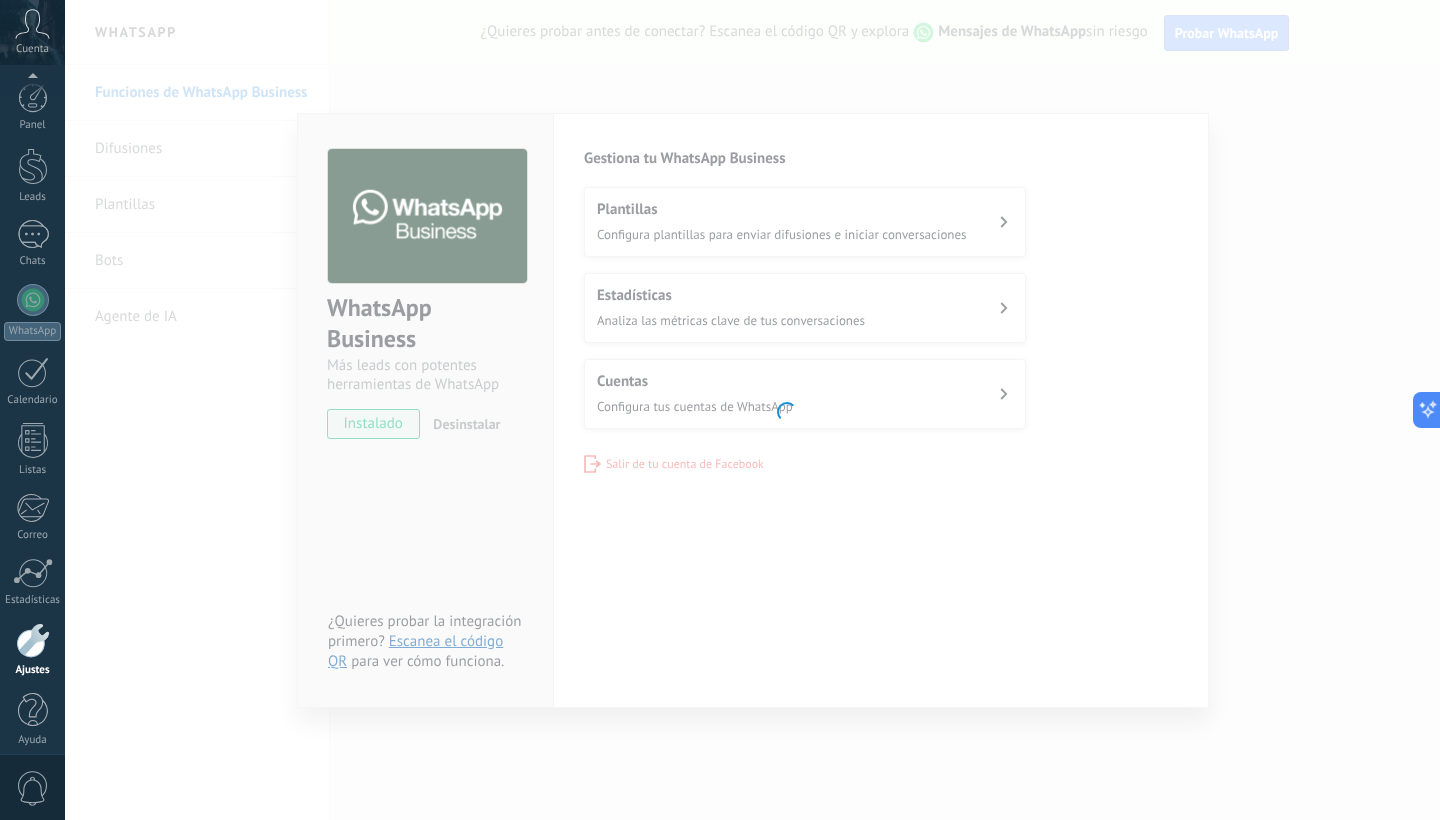 scroll, scrollTop: 12, scrollLeft: 0, axis: vertical 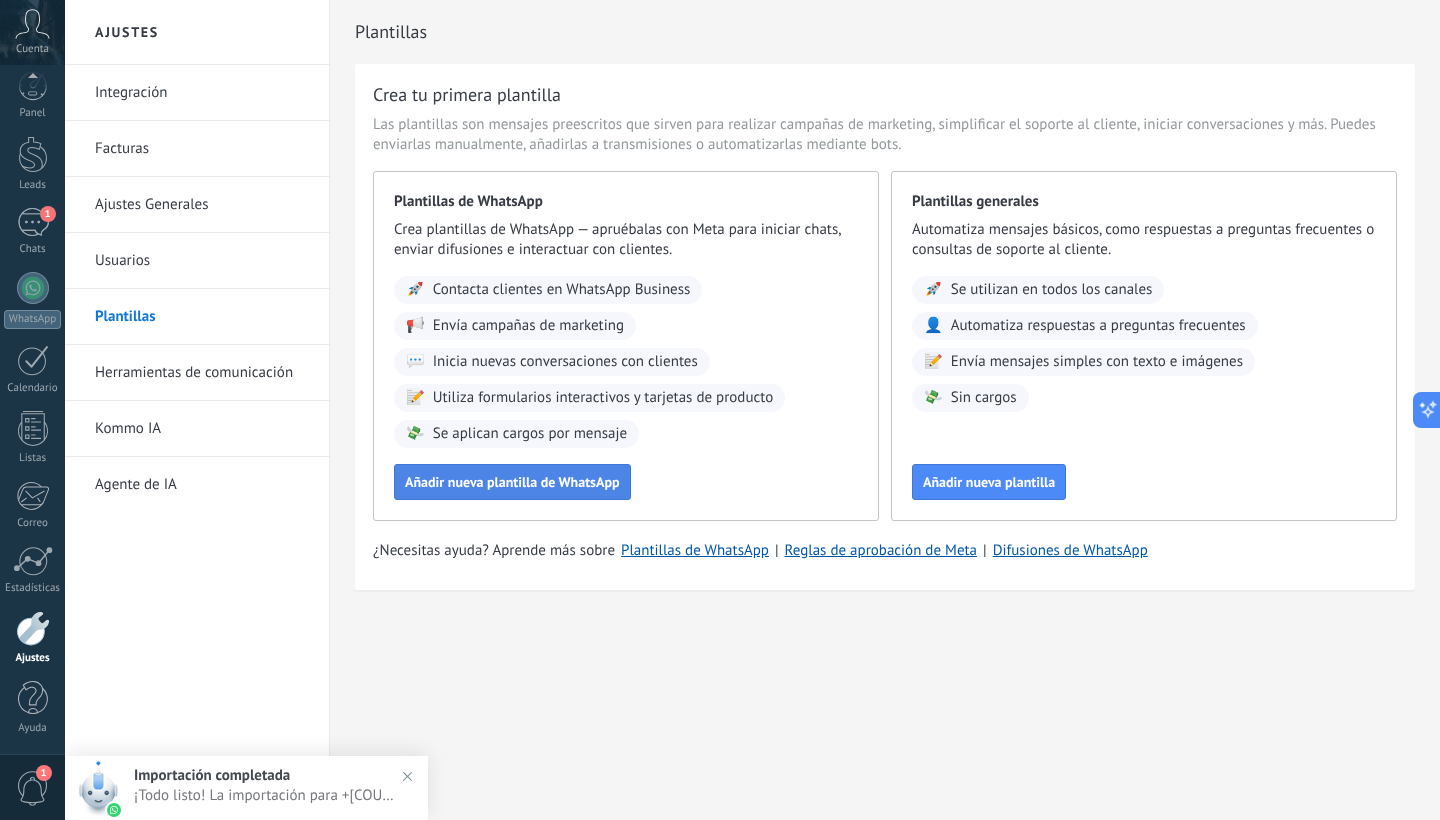 click on "Añadir nueva plantilla de WhatsApp" at bounding box center [512, 482] 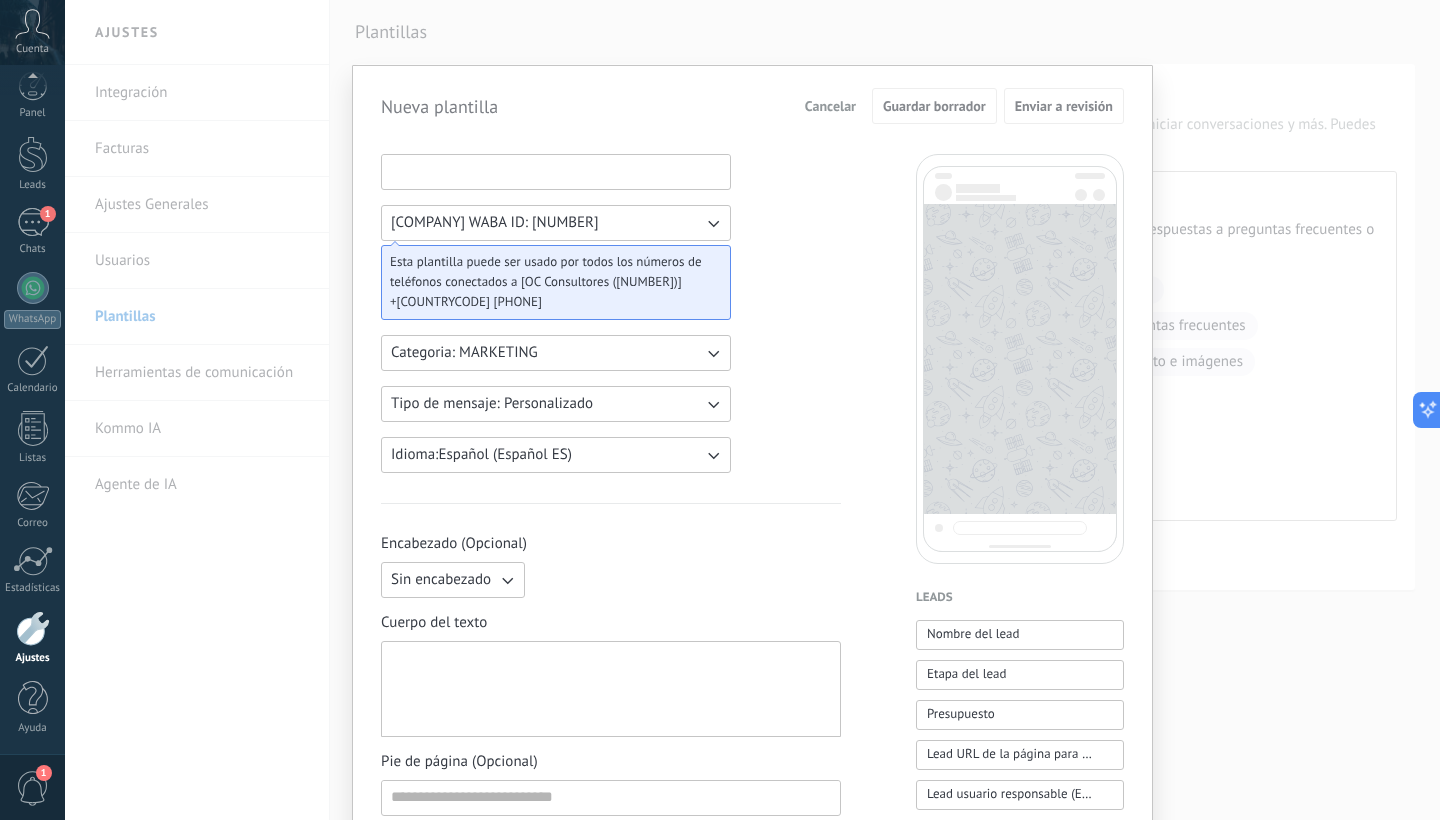 click at bounding box center [556, 171] 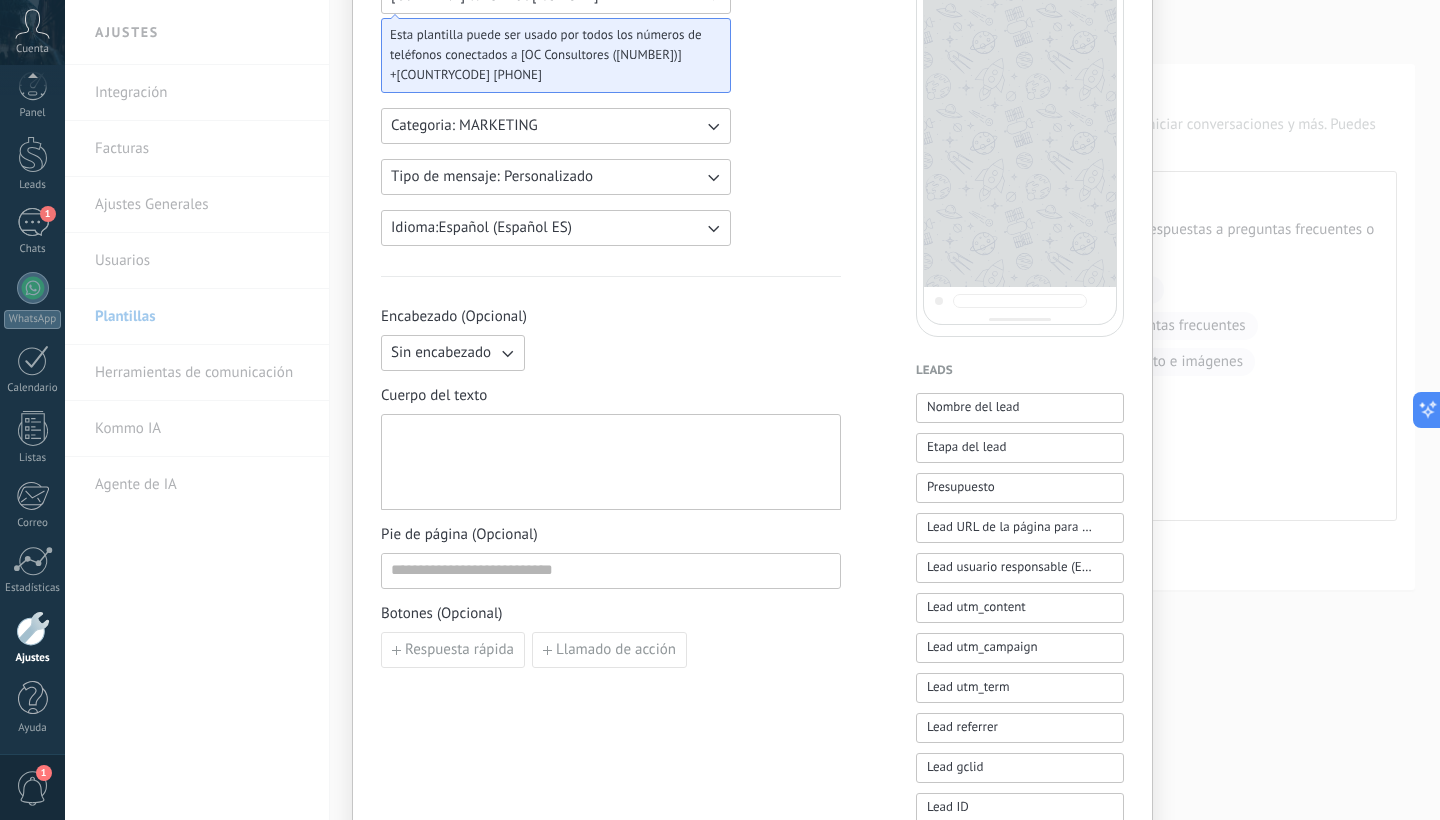 scroll, scrollTop: 229, scrollLeft: 0, axis: vertical 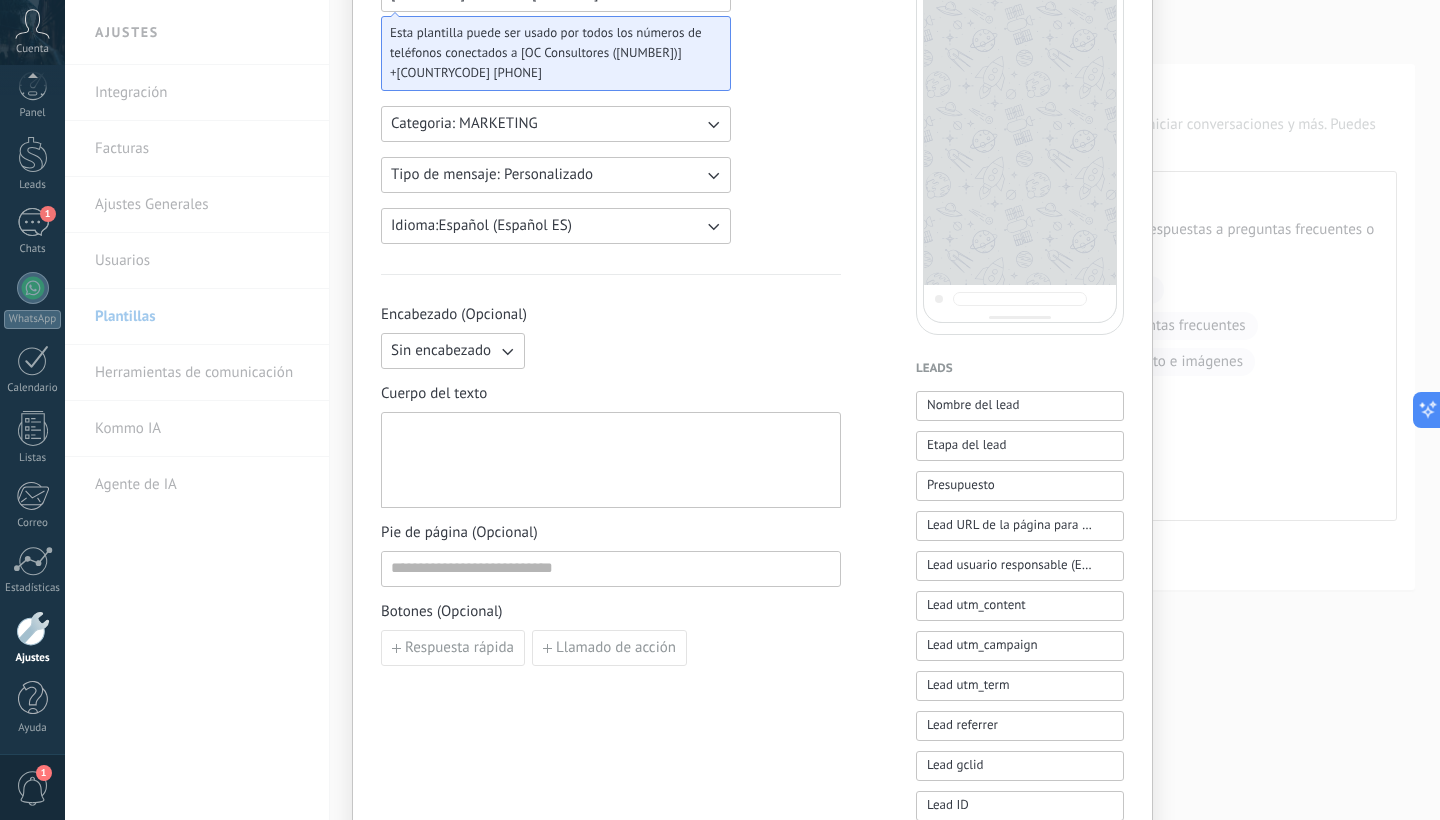 click 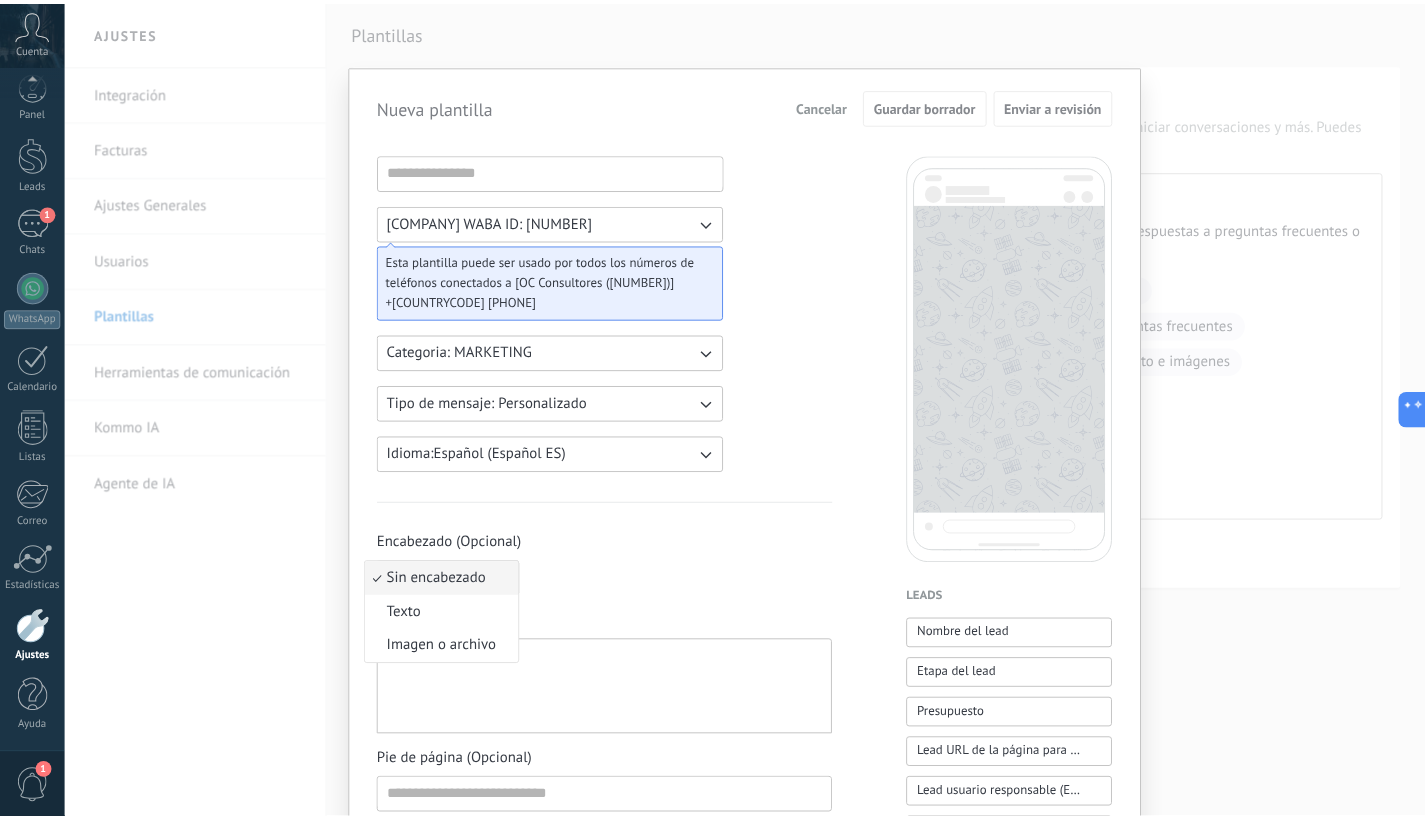 scroll, scrollTop: 0, scrollLeft: 0, axis: both 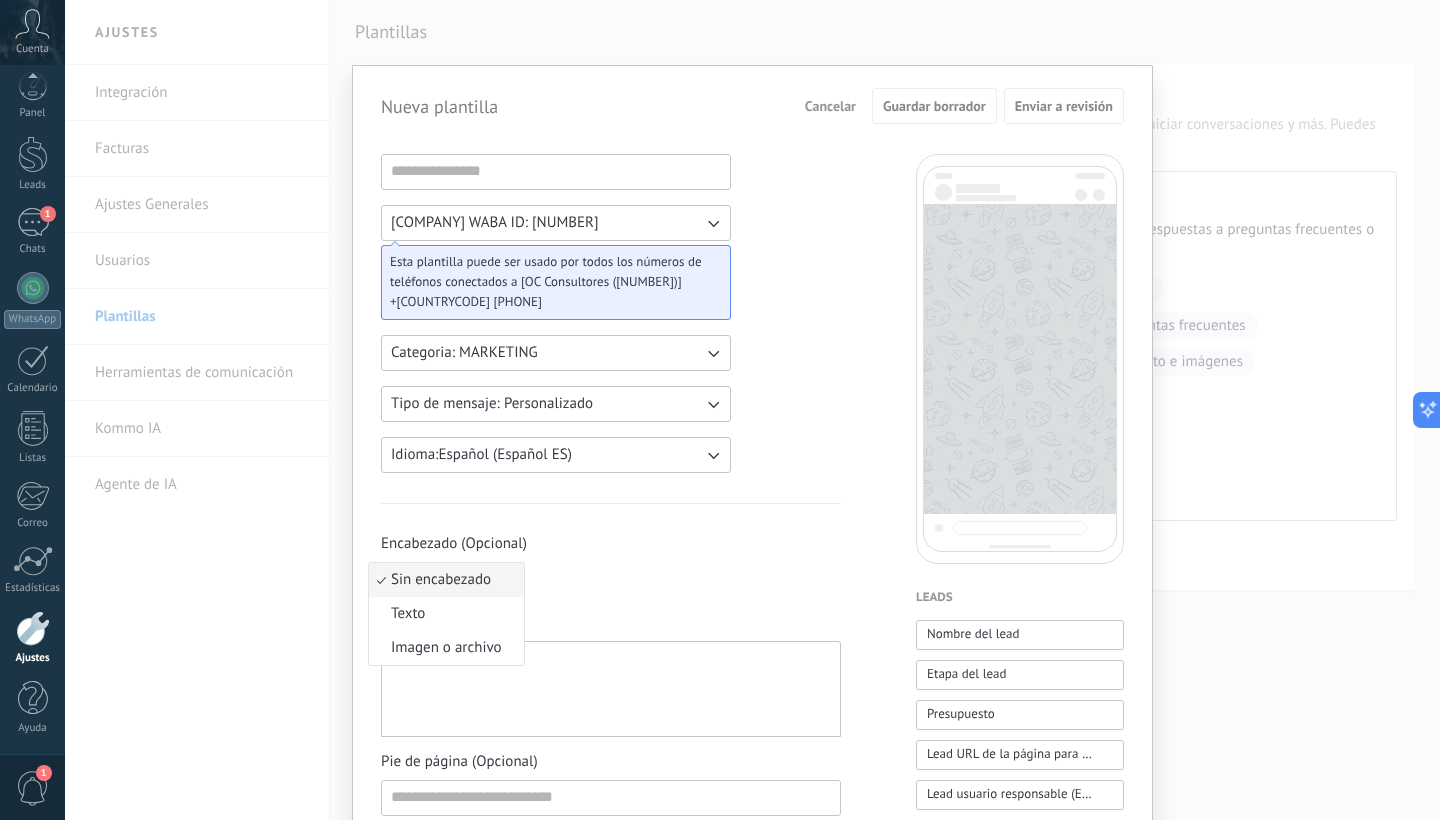 click on "Nueva plantilla Cancelar Guardar borrador Enviar a revisión OC Consultores WABA ID: 1270837401420068 Esta plantilla puede ser usado por todos los números de teléfonos conectados a [OC Consultores (1270837401420068)]: +57 313 4504316 Categoria: MARKETING Tipo de mensaje: Personalizado Idioma:  Español (Español ES) Encabezado (Opcional) Sin encabezado Sin encabezado Texto Imagen o archivo Cuerpo del texto Pie de página (Opcional) Botones (Opcional) Respuesta rápida Llamado de acción Leads Nombre del lead Etapa del lead Presupuesto Lead URL de la página para compartir con los clientes Lead usuario responsable (Email) Lead utm_content Lead utm_campaign Lead utm_term Lead referrer Lead gclid Lead ID Lead usuario responsable Lead teléfono de usuario responsable Lead usuario responsable (ID) Lead utm_medium Lead utm_source Lead utm_referrer Lead gclientid Lead fbclid Contactos Nombre del contacto Nombre Apellido Contacto ID Contacto usuario responsable Contacto teléfono de usuario responsable Compañías" at bounding box center [752, 805] 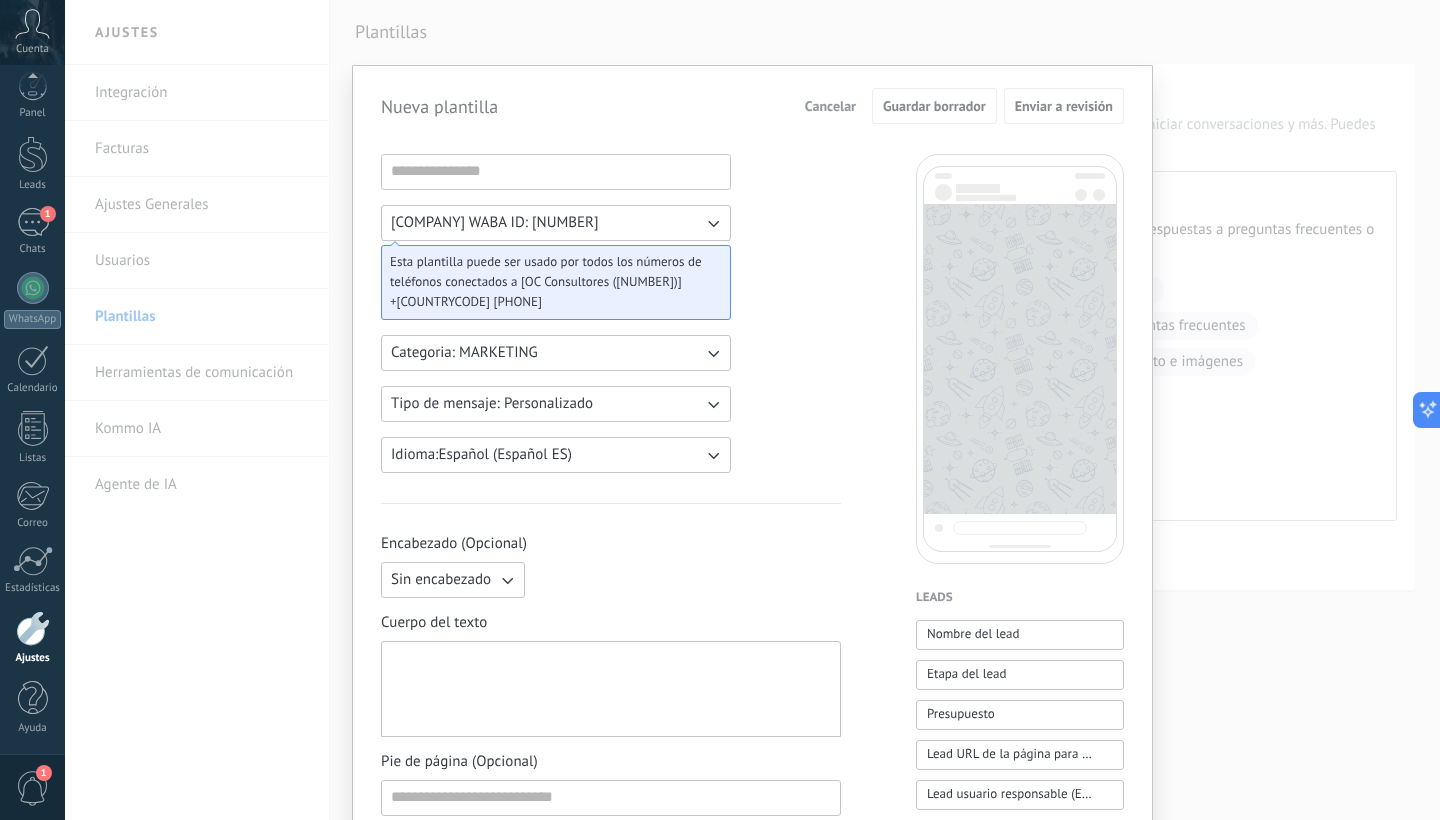 click on "Cancelar" at bounding box center (830, 106) 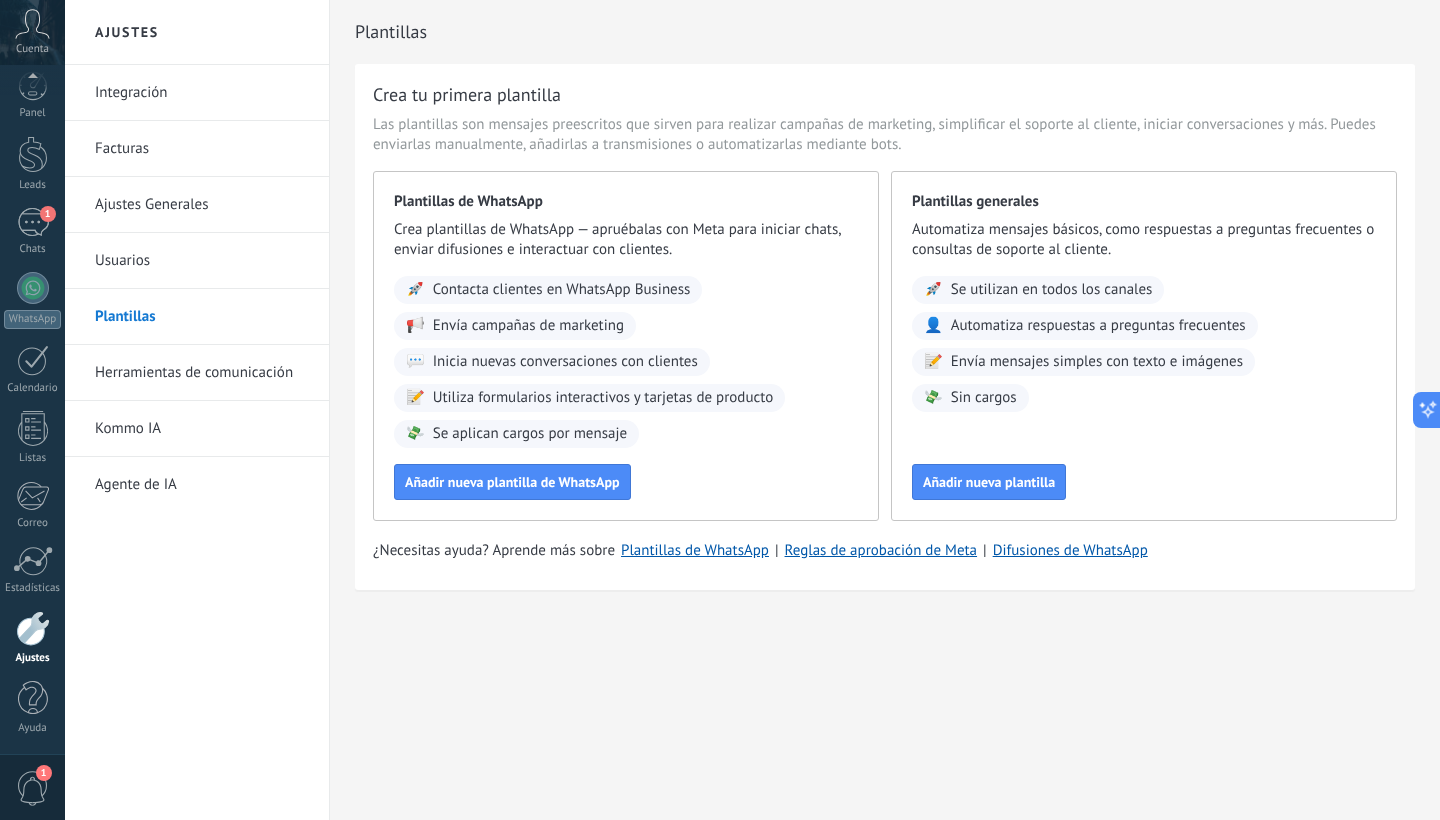 click on "Herramientas de comunicación" at bounding box center [202, 373] 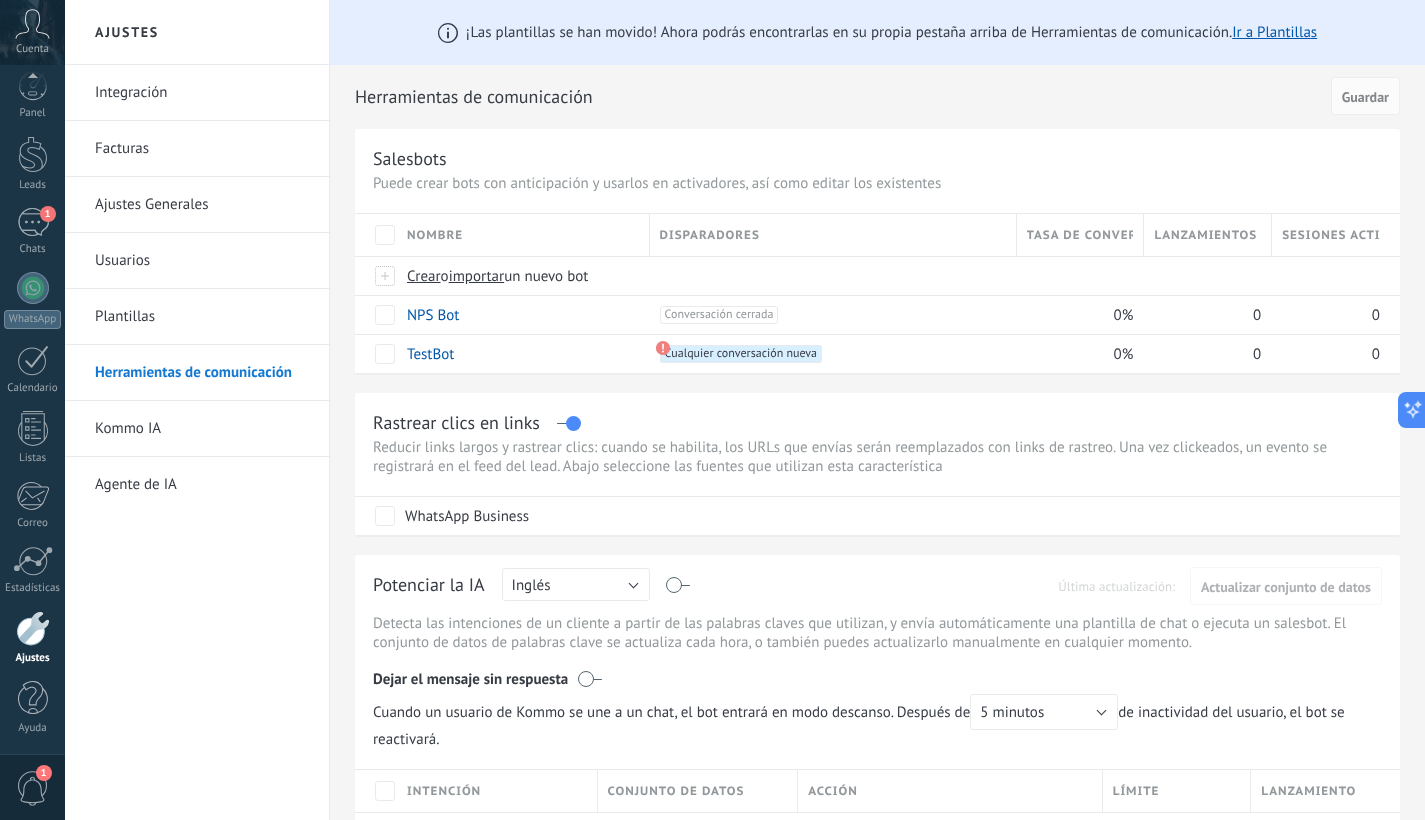 click on "Inglés" at bounding box center (576, 584) 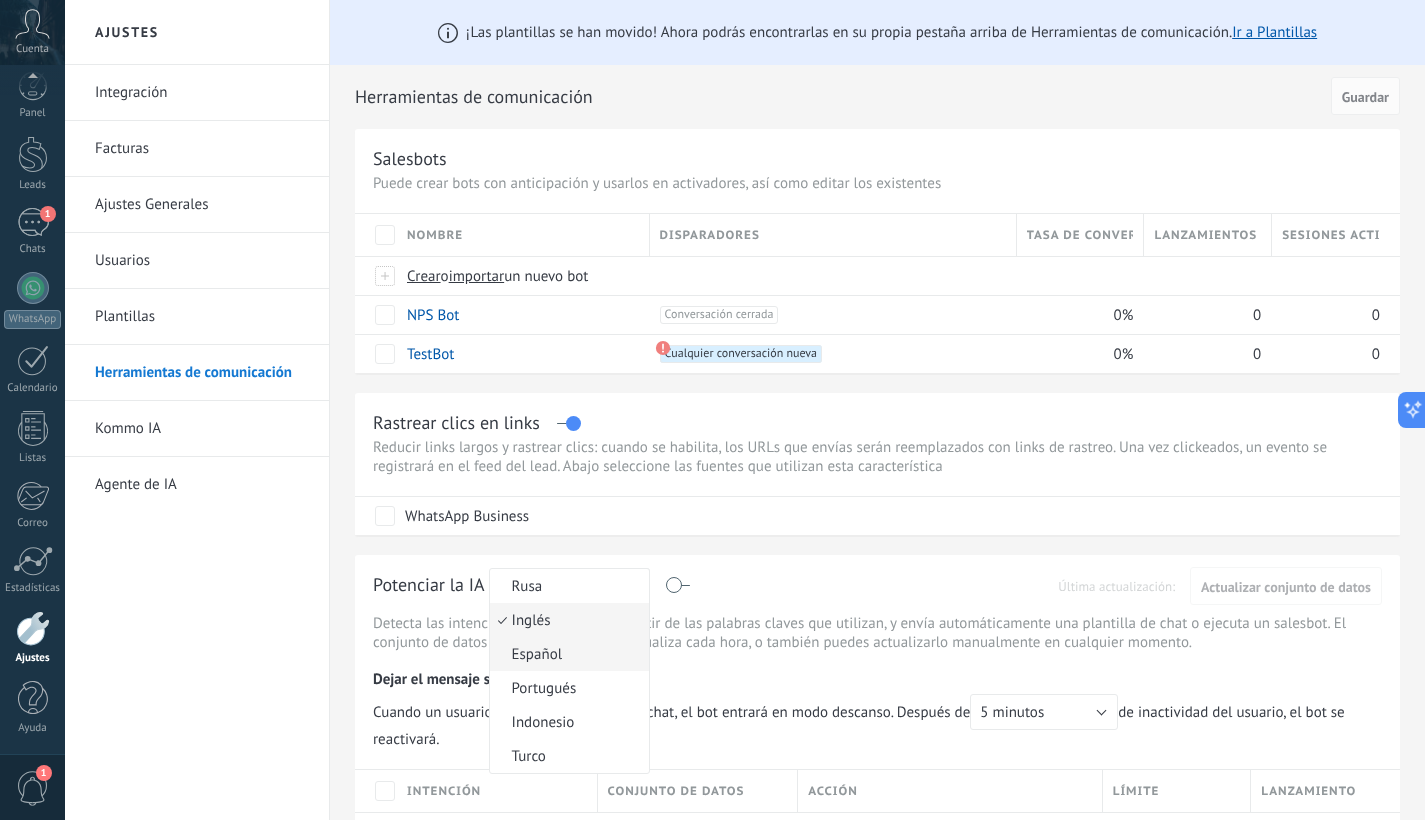 click on "Español" at bounding box center (566, 654) 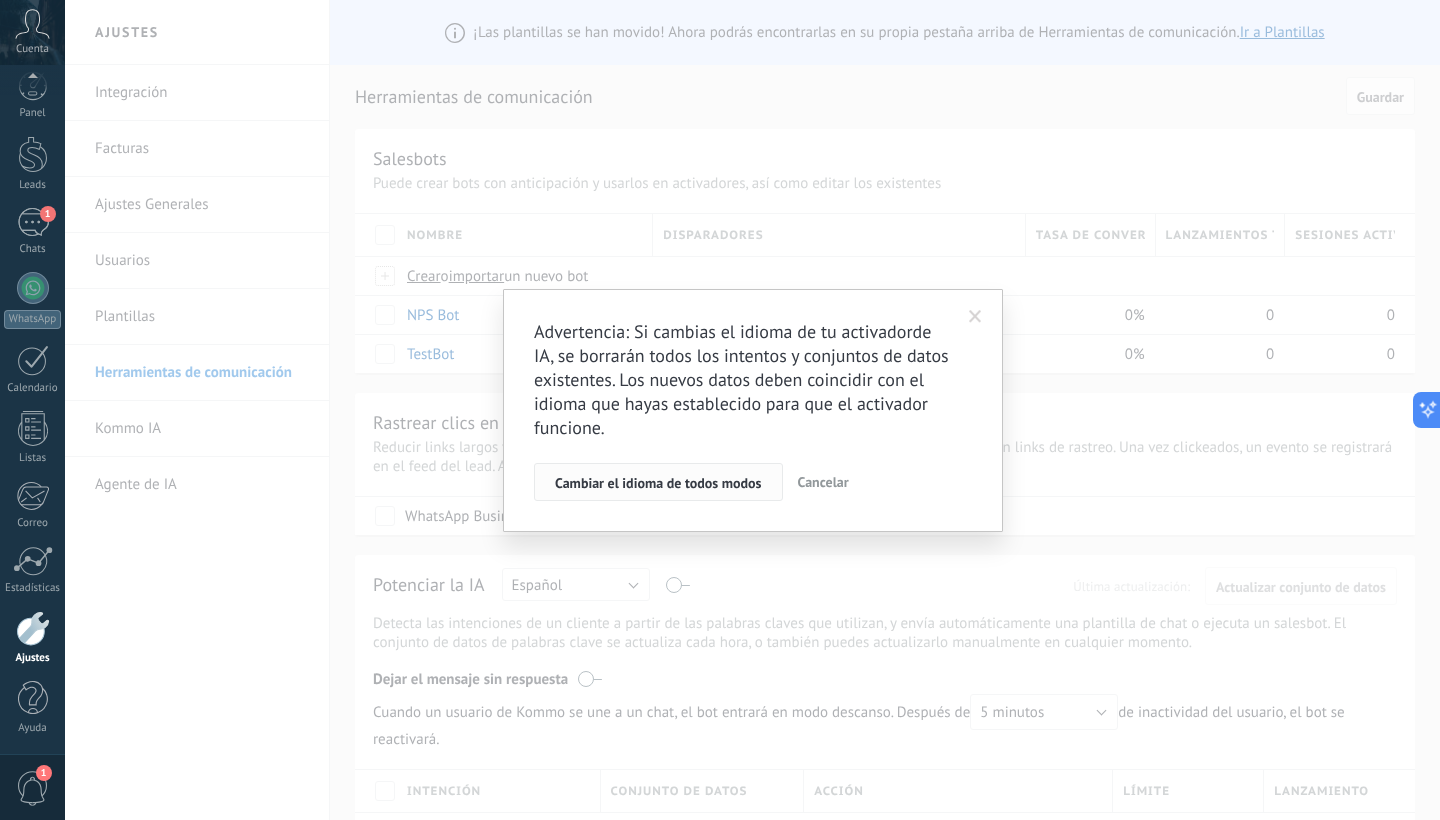 click on "Cambiar el idioma de todos modos" at bounding box center (658, 483) 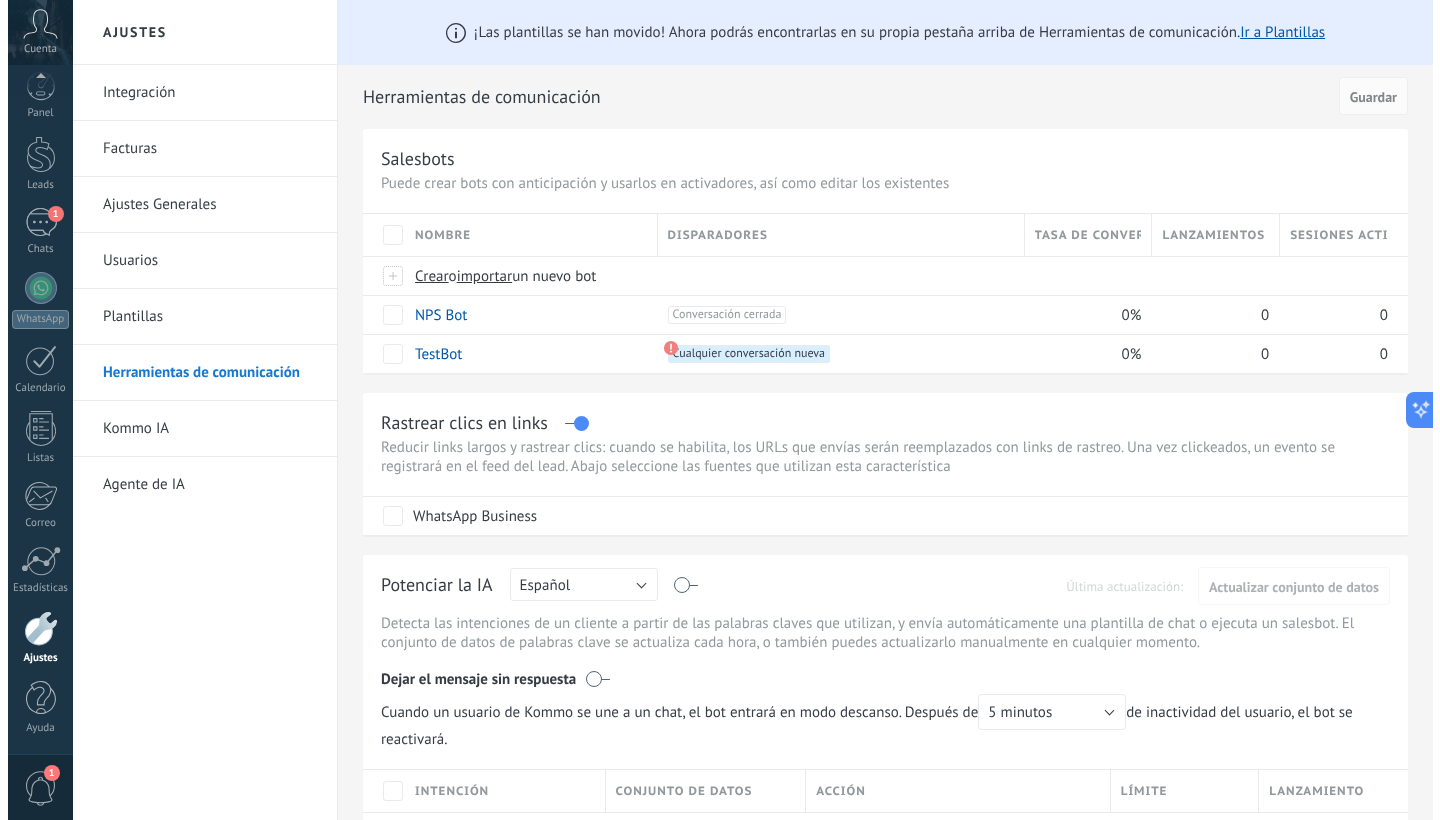scroll, scrollTop: 0, scrollLeft: 0, axis: both 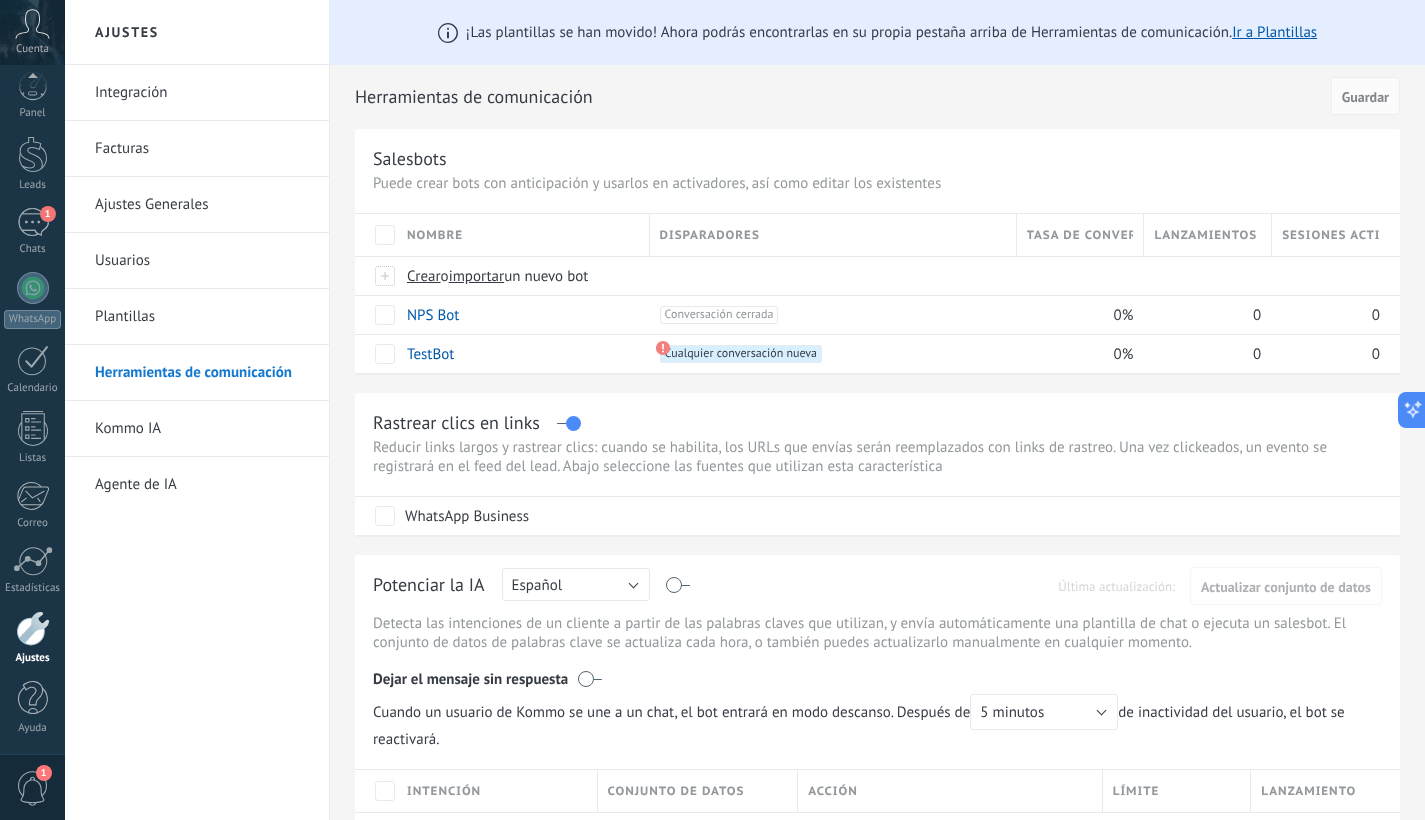 click on "Kommo IA" at bounding box center (202, 429) 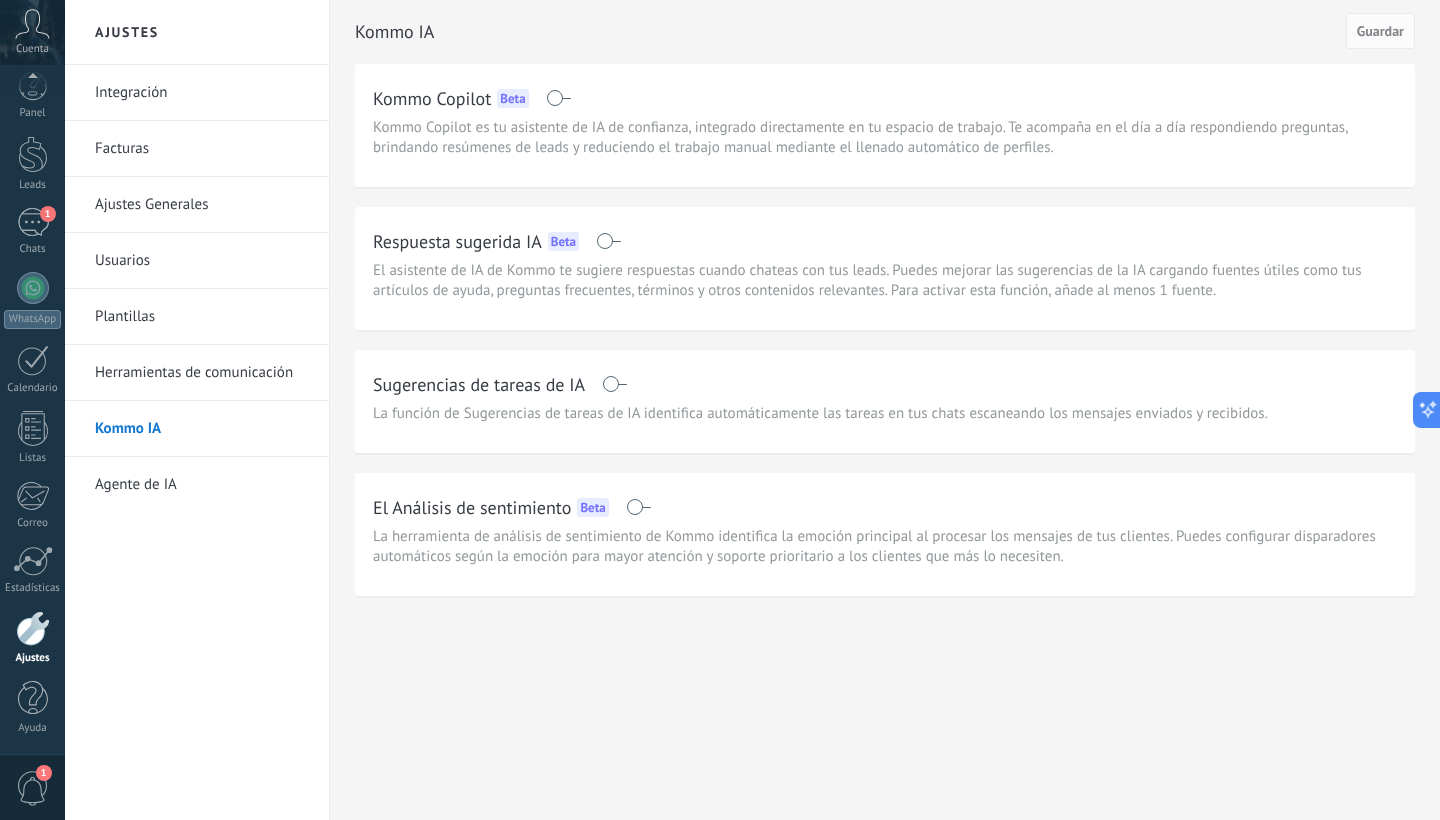 click on "Facturas" at bounding box center (202, 149) 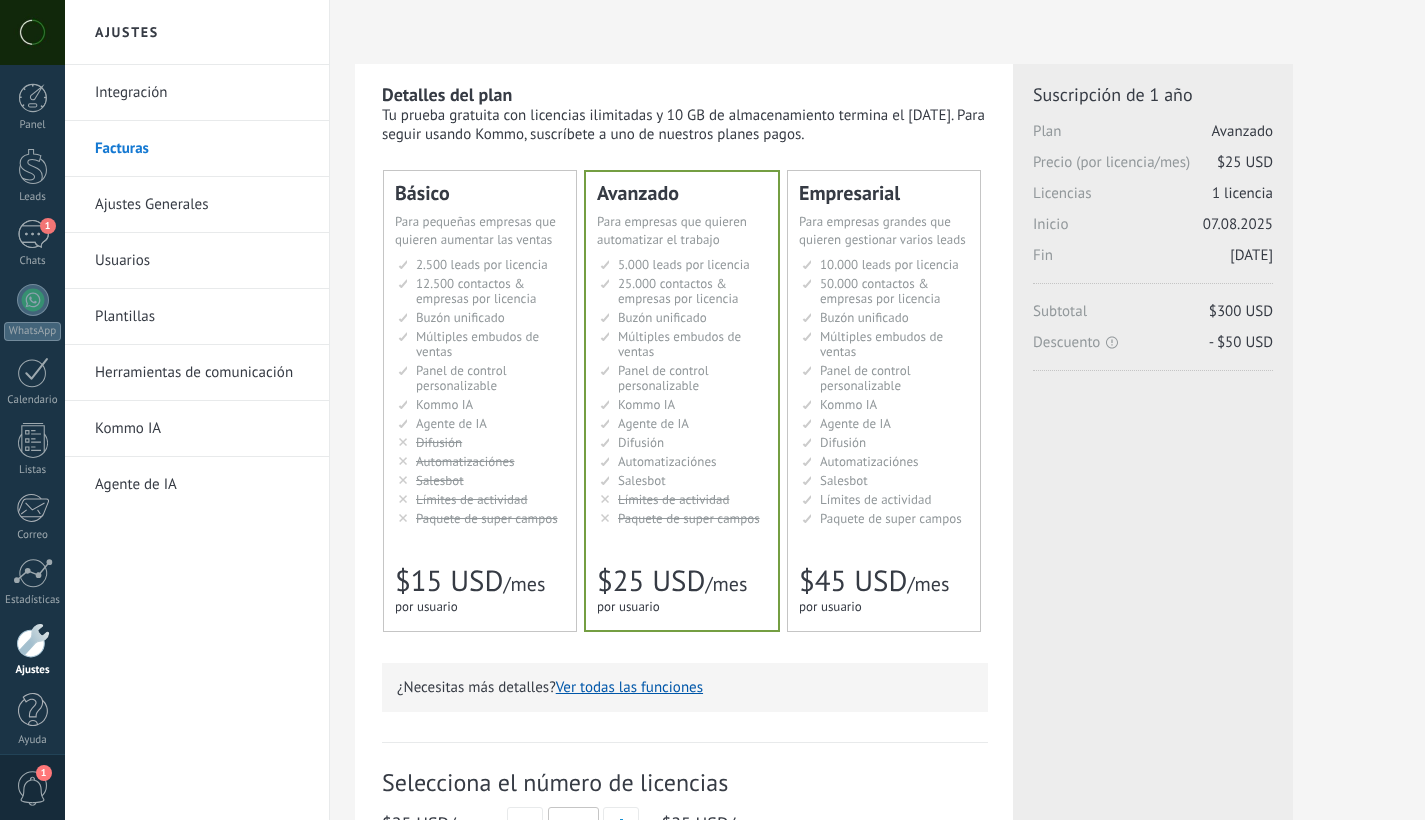 scroll, scrollTop: 0, scrollLeft: 0, axis: both 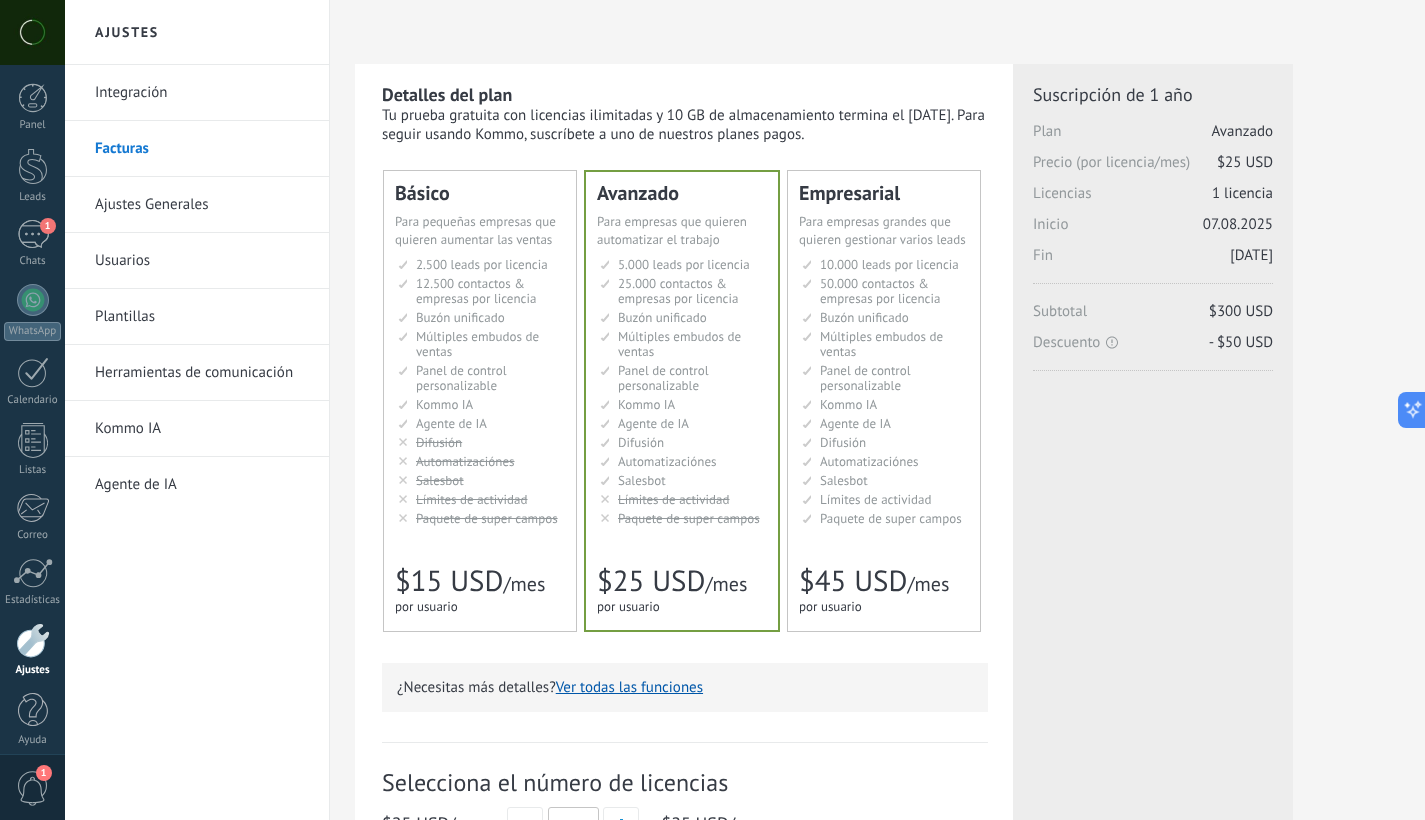 click on "2.500 leads por licencia" at bounding box center (482, 264) 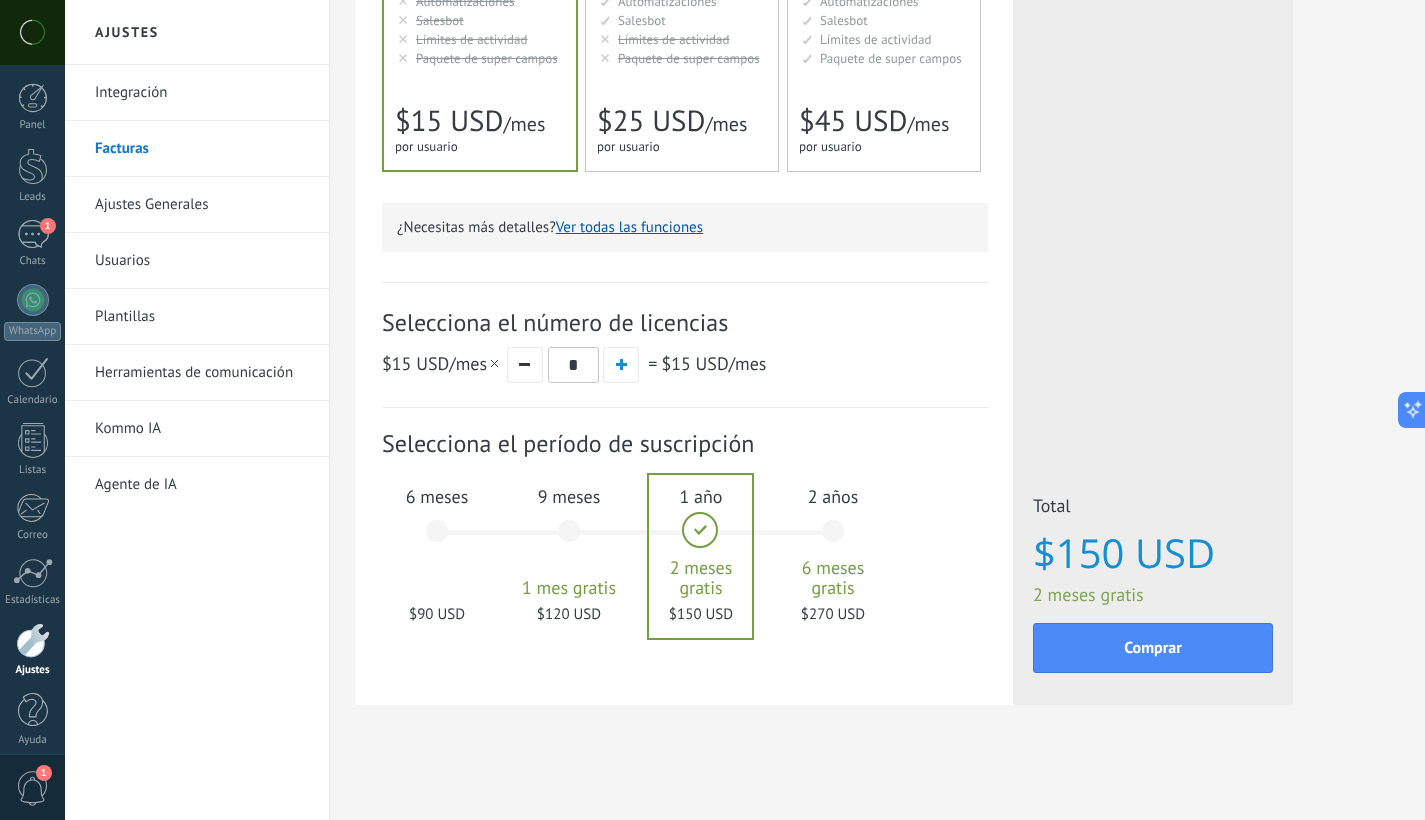 scroll, scrollTop: 461, scrollLeft: 0, axis: vertical 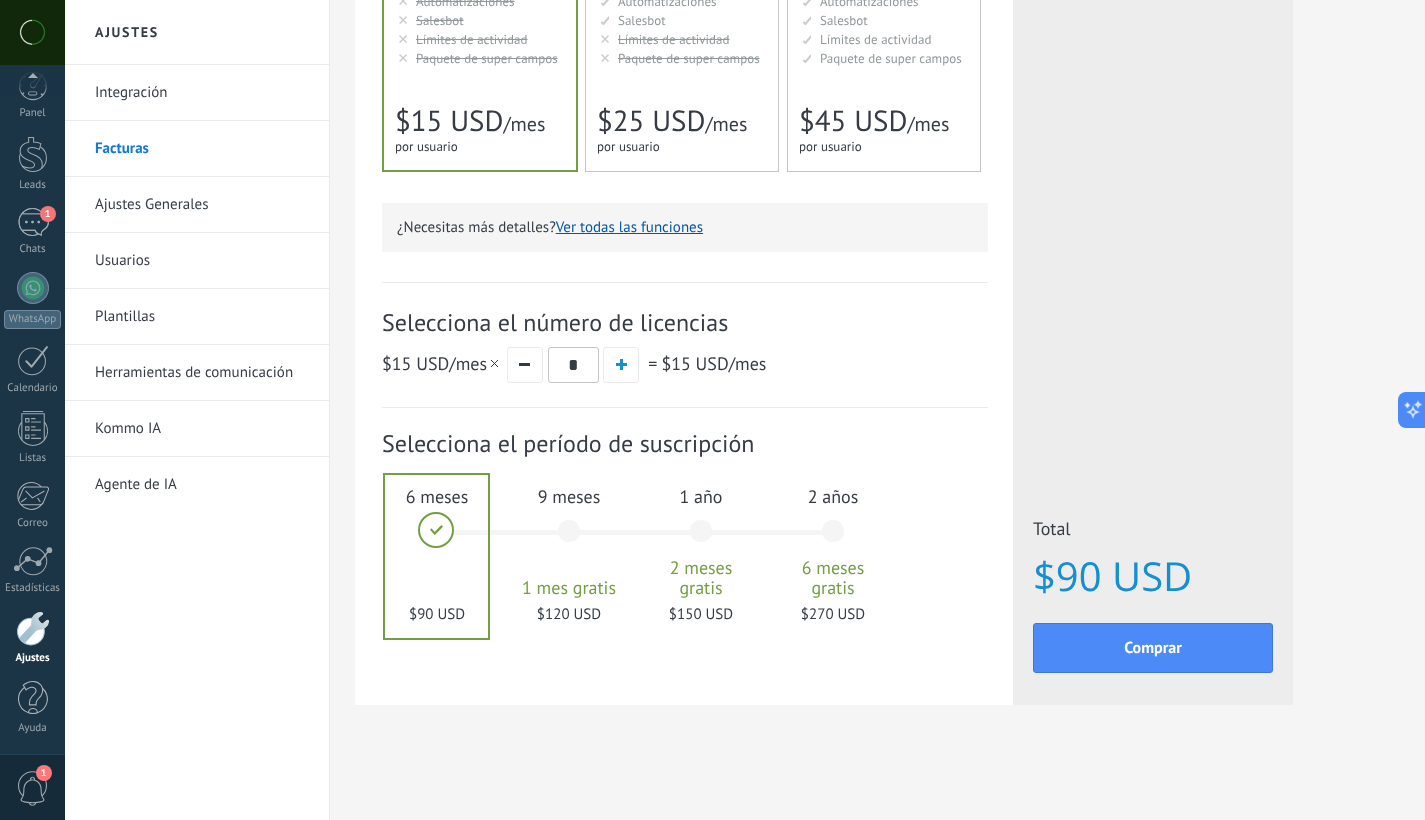 click at bounding box center [32, 32] 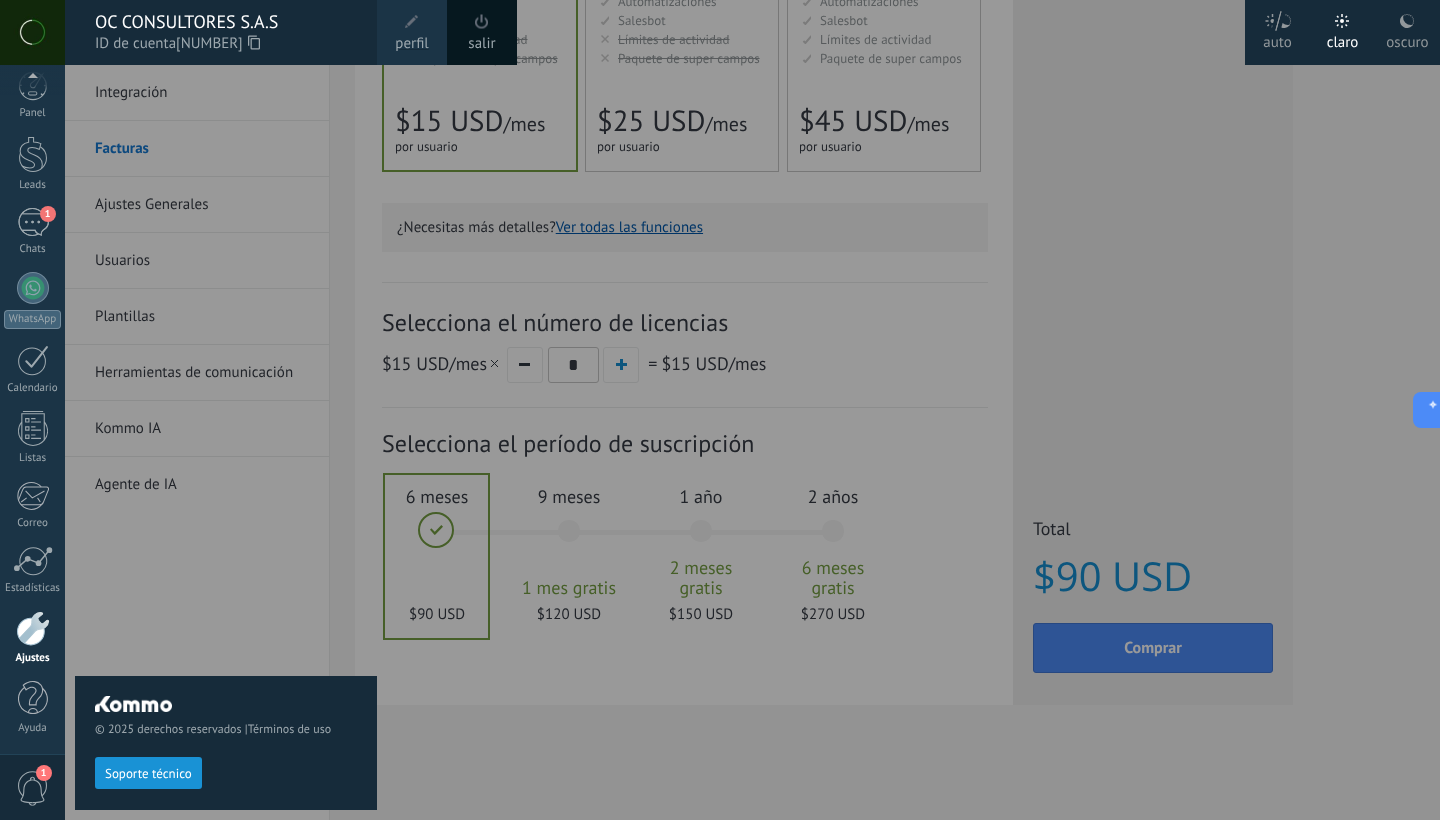 click on "perfil" at bounding box center (411, 44) 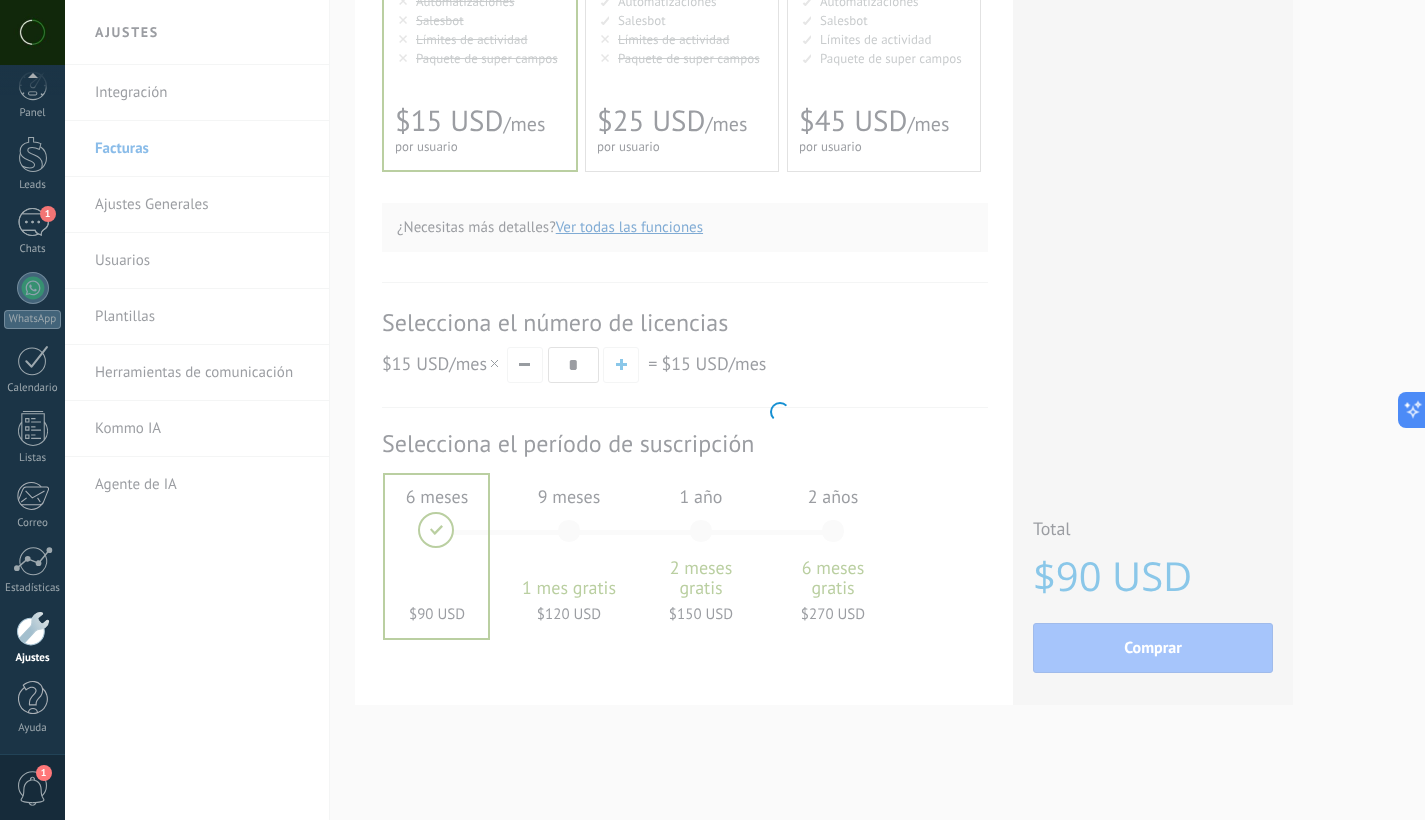 scroll, scrollTop: 0, scrollLeft: 0, axis: both 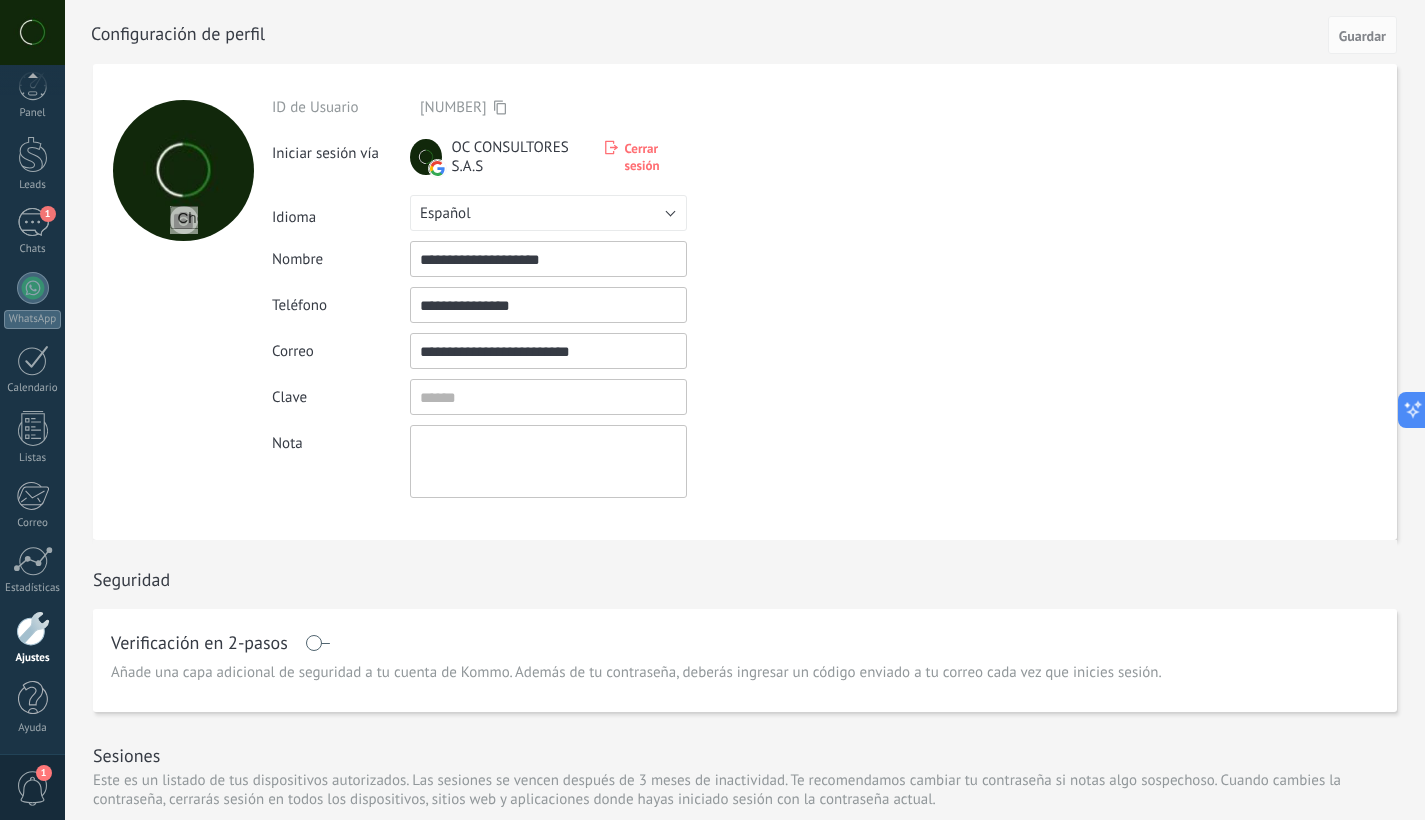 click at bounding box center (184, 220) 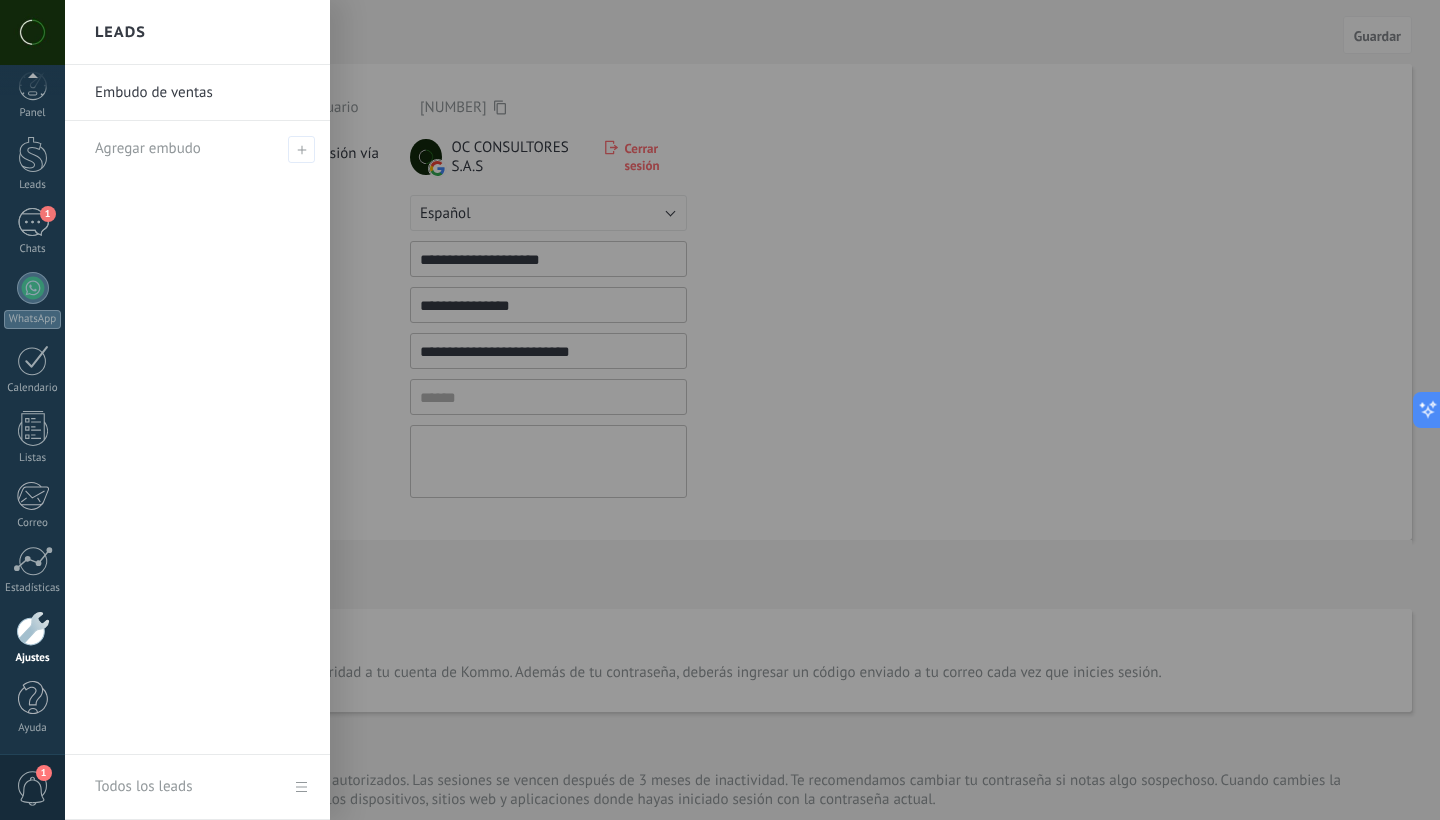 type on "**********" 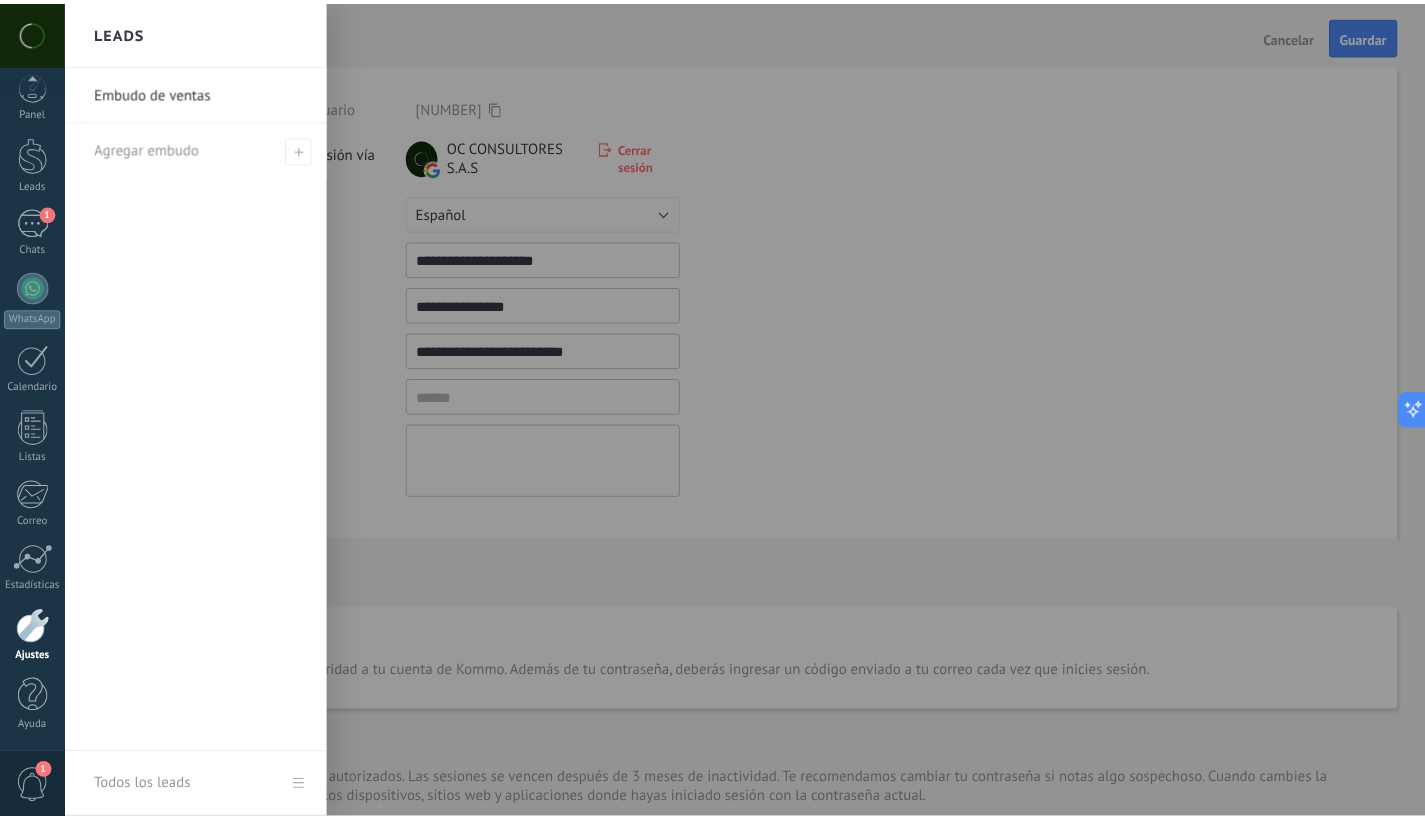 scroll, scrollTop: 0, scrollLeft: 0, axis: both 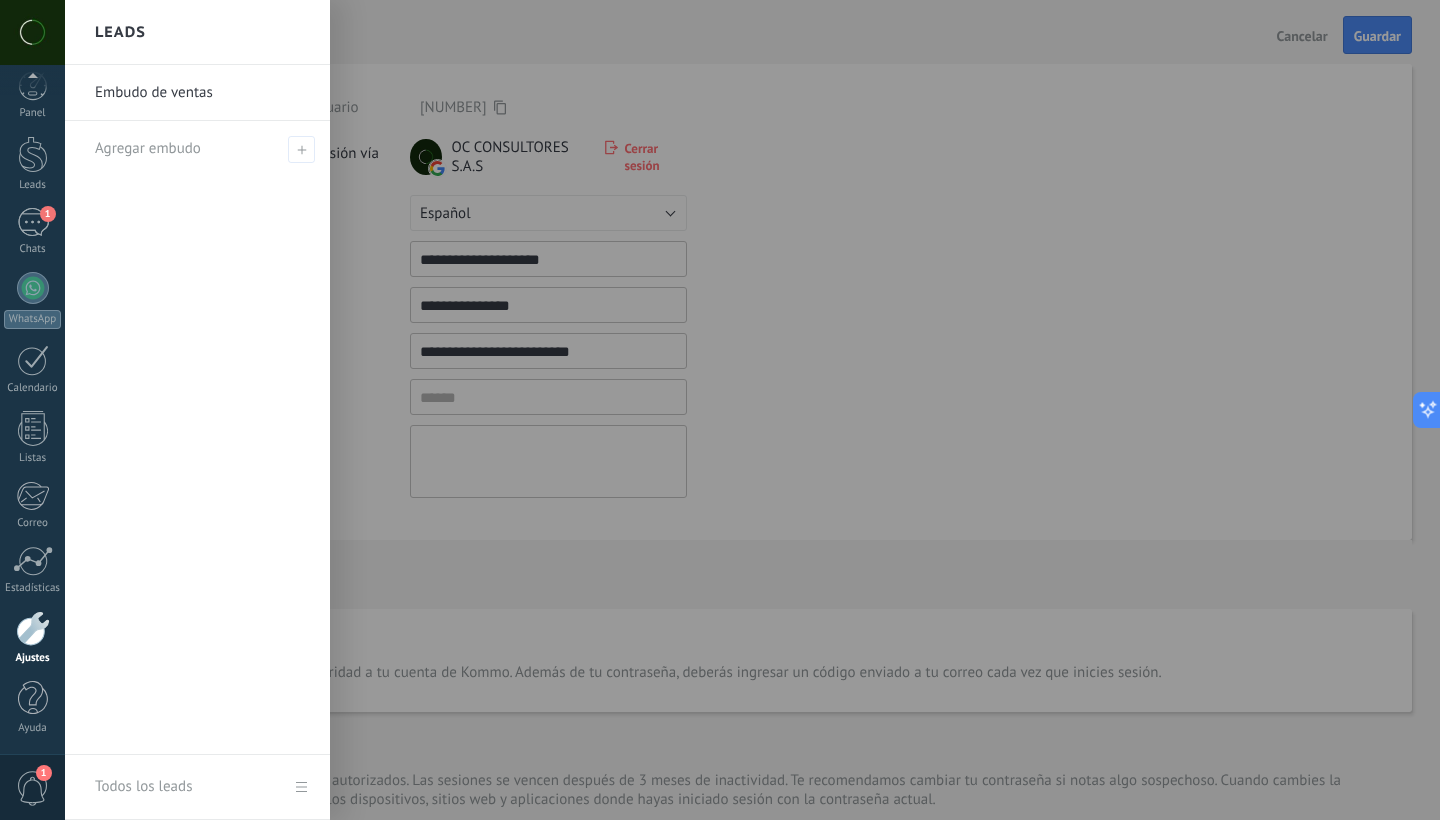 click at bounding box center [785, 410] 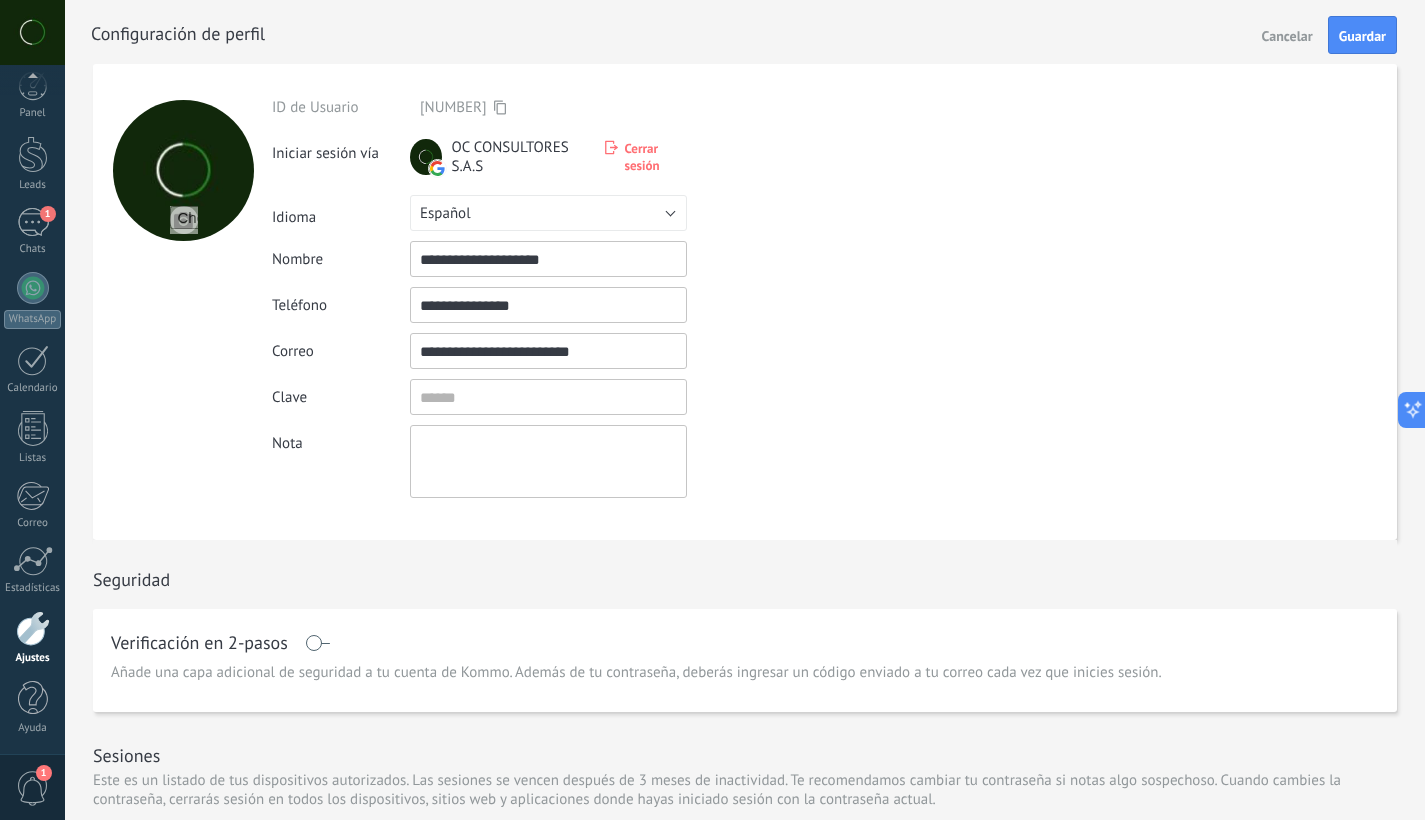 click at bounding box center (426, 157) 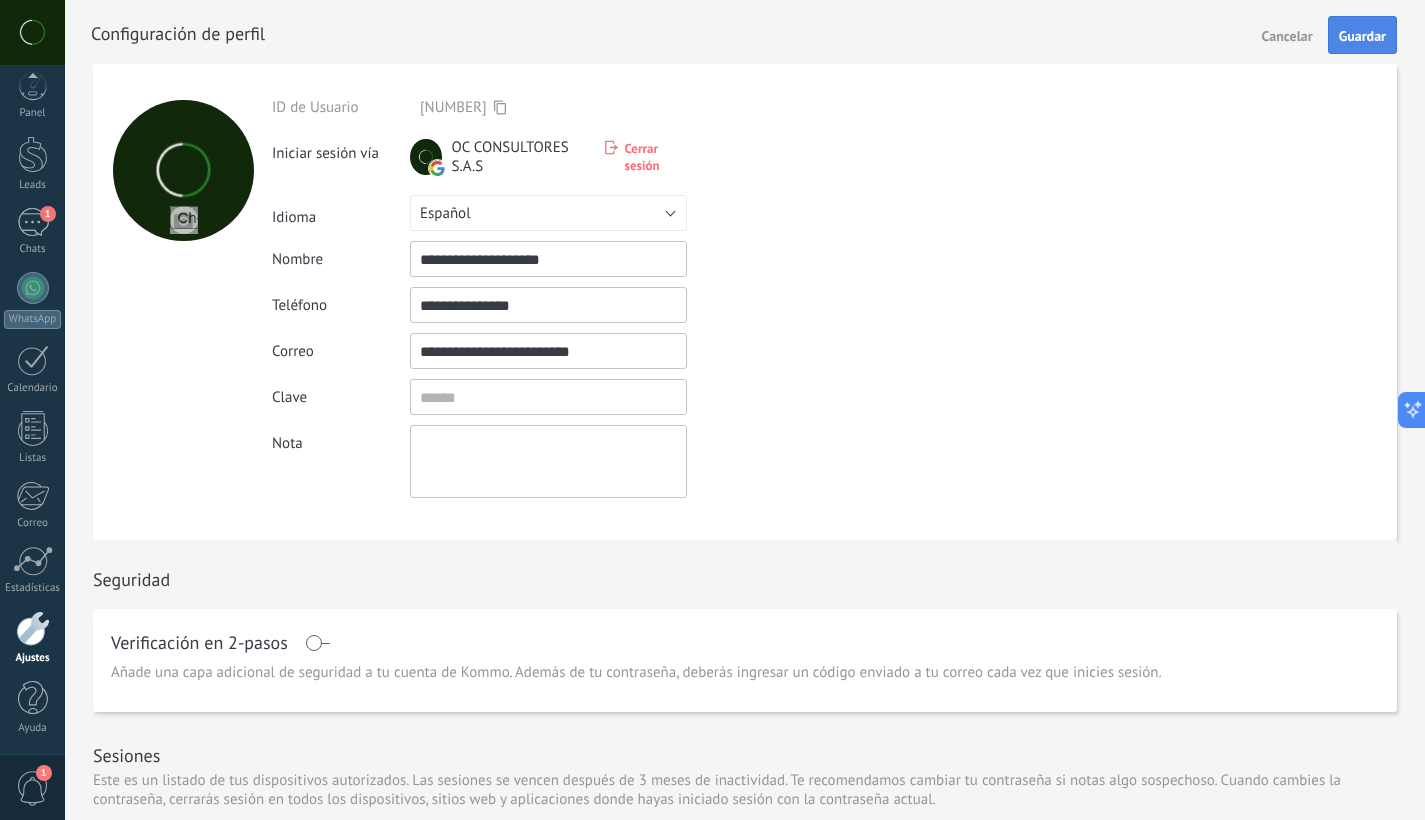 click on "Guardar" at bounding box center [1362, 36] 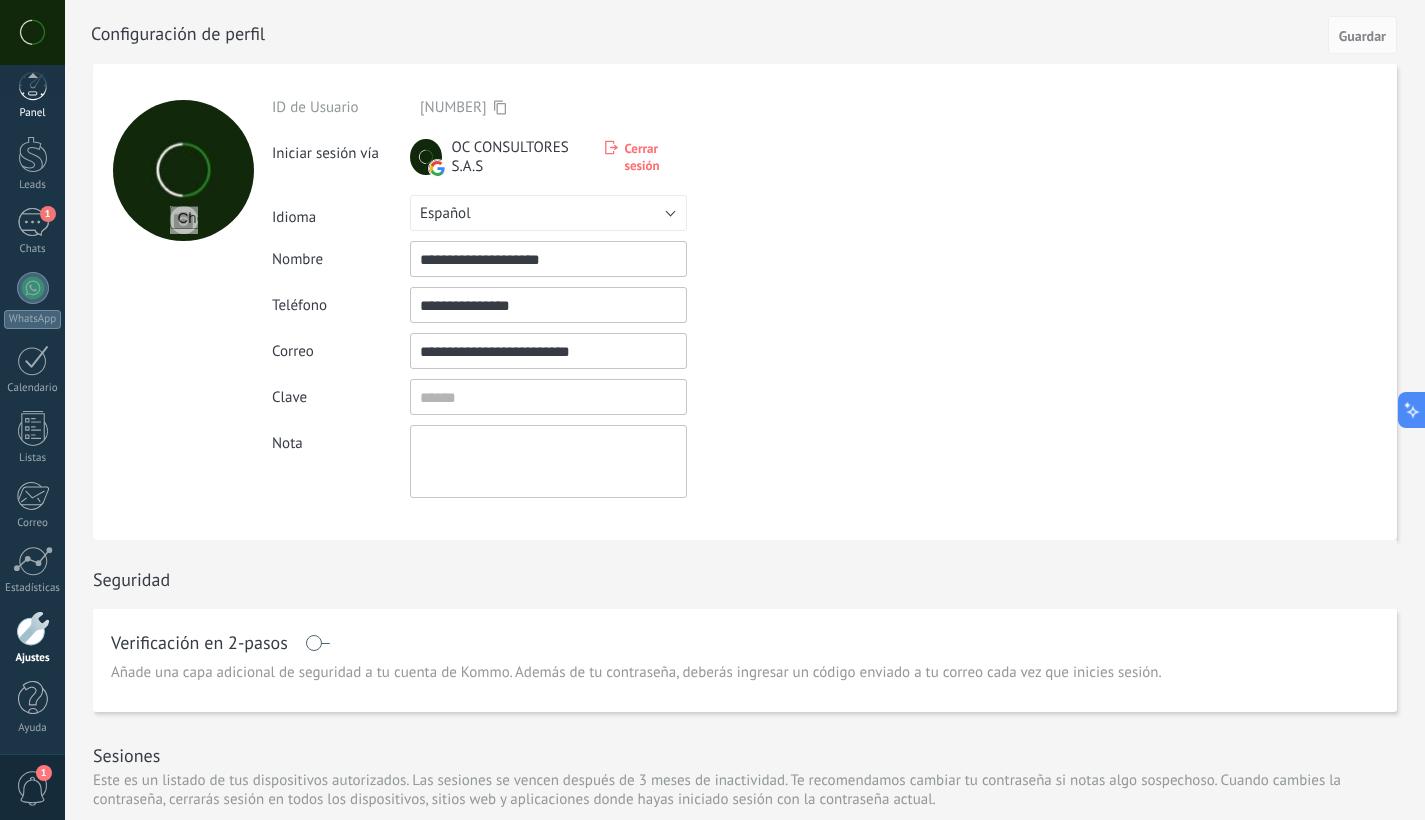 scroll, scrollTop: 0, scrollLeft: 0, axis: both 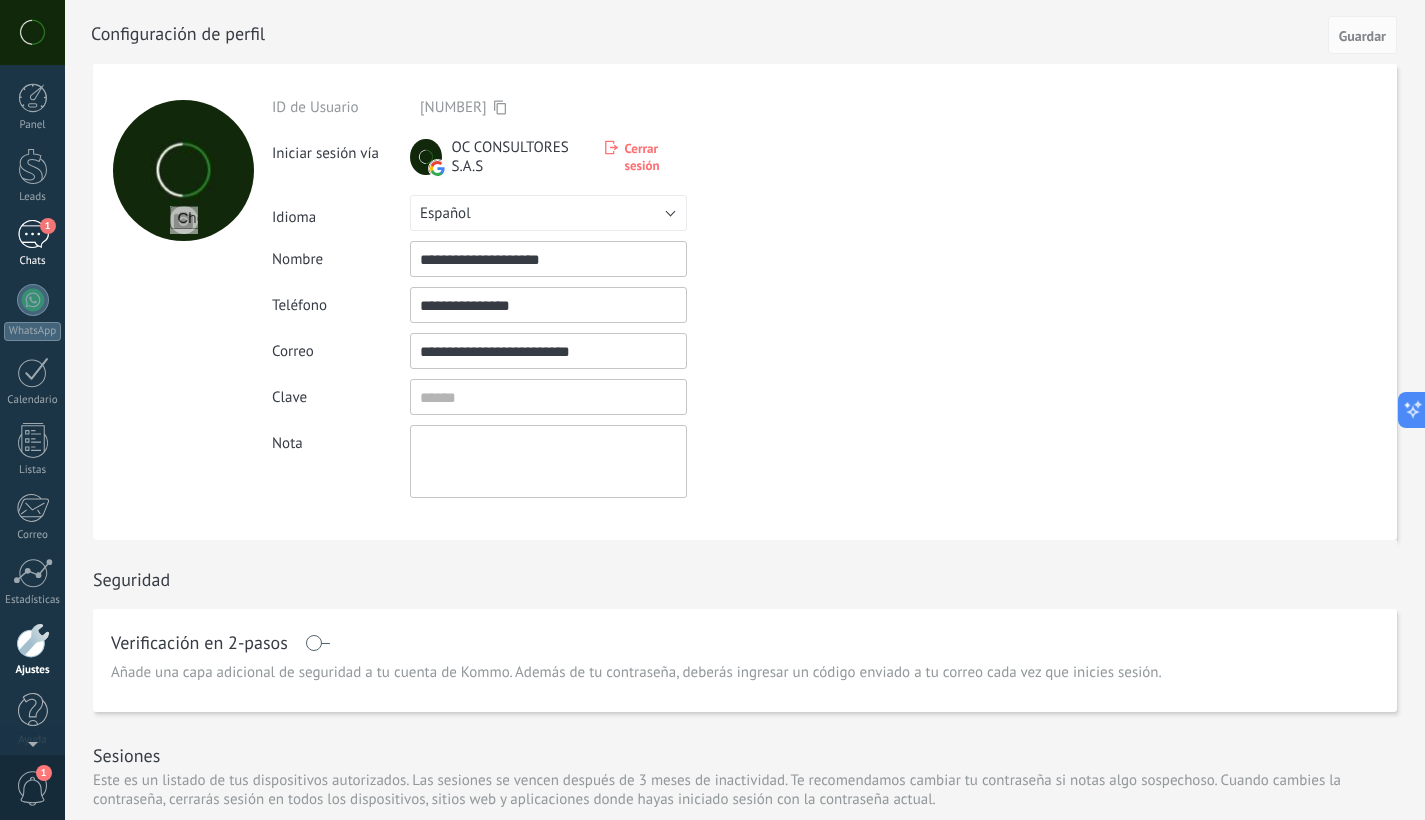 click on "1" at bounding box center [33, 234] 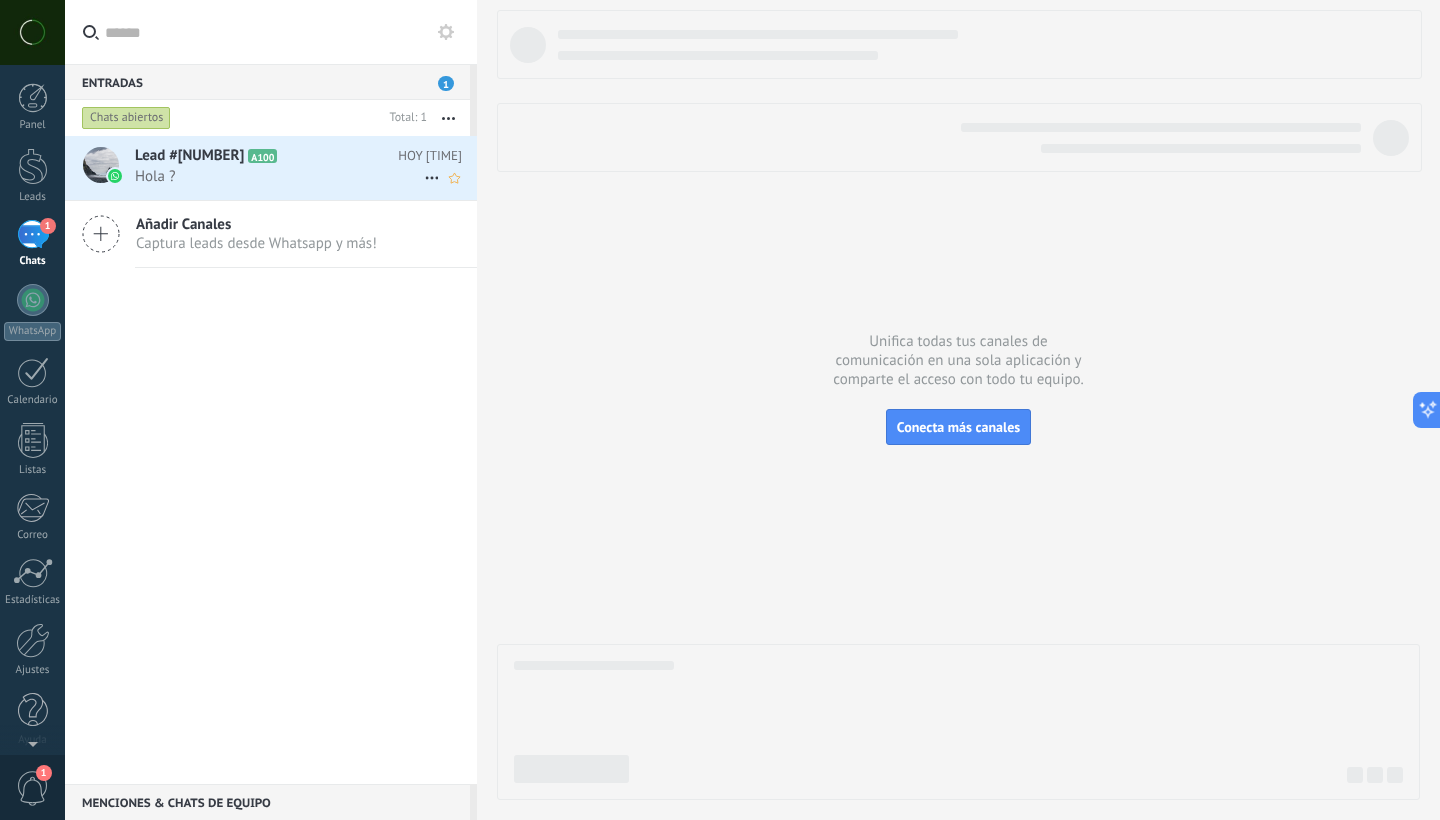 click on "Hola ?" at bounding box center (279, 176) 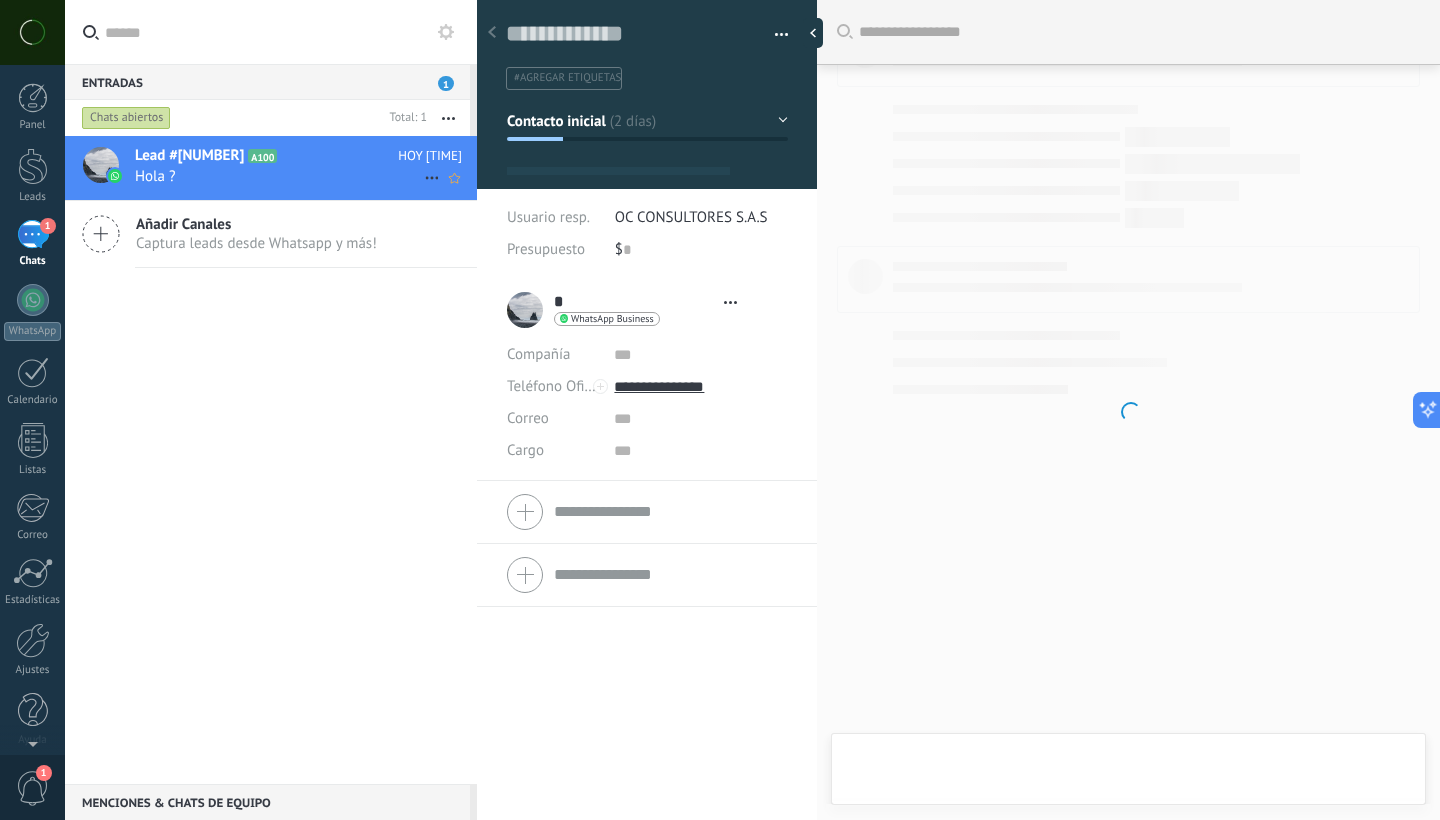scroll, scrollTop: 2135, scrollLeft: 0, axis: vertical 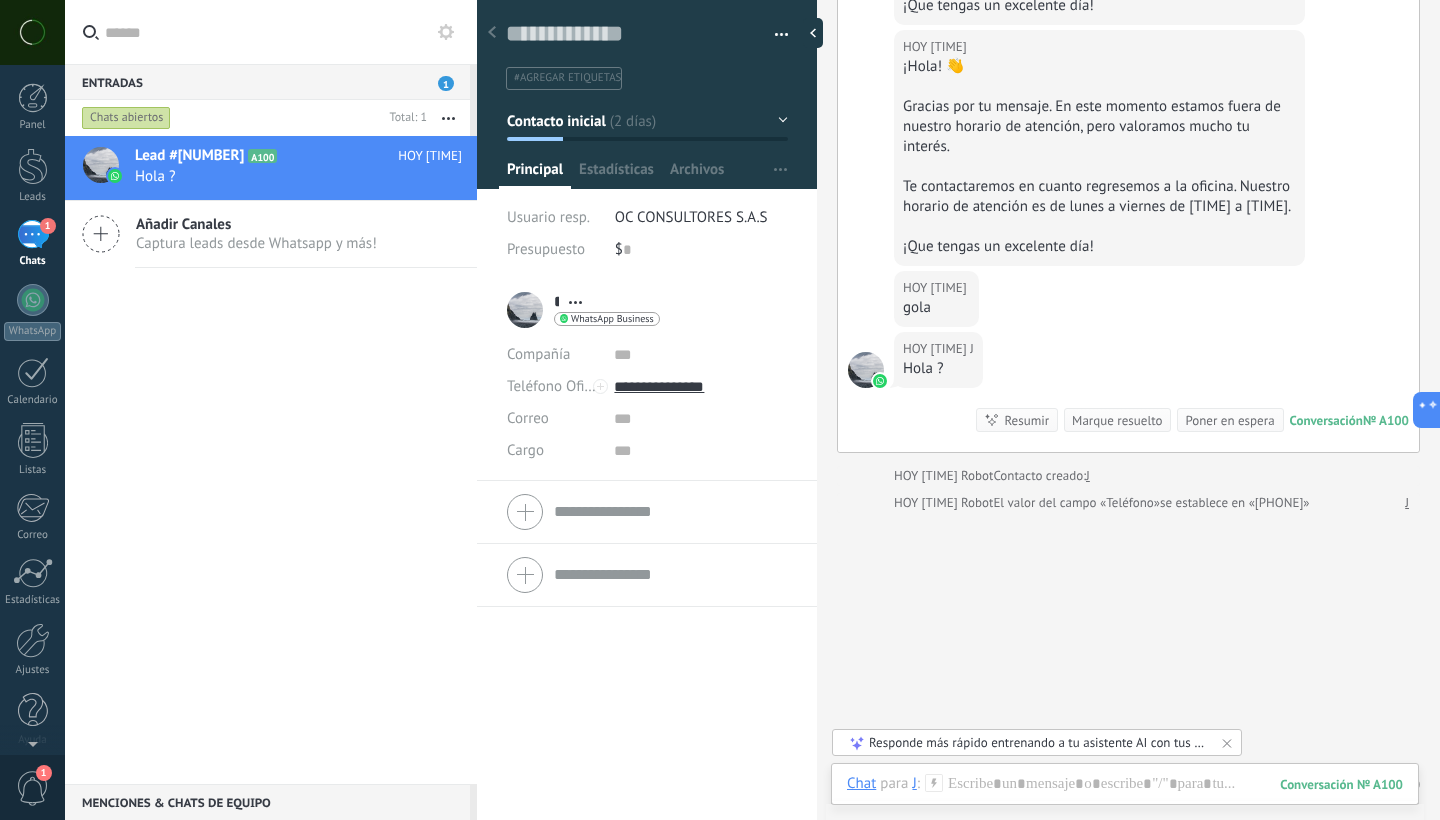 click at bounding box center [492, 33] 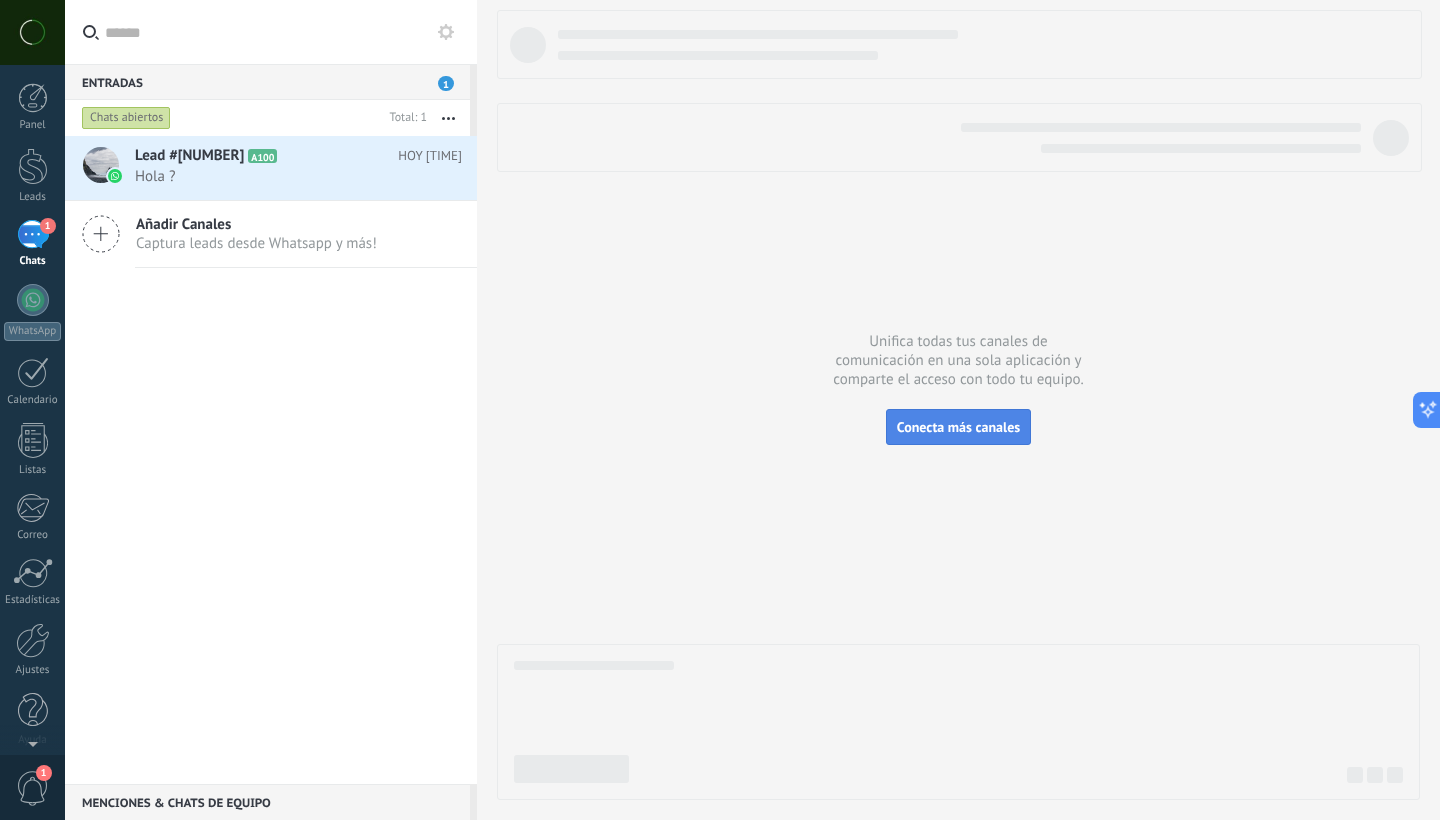 click on "Conecta más canales" at bounding box center (958, 427) 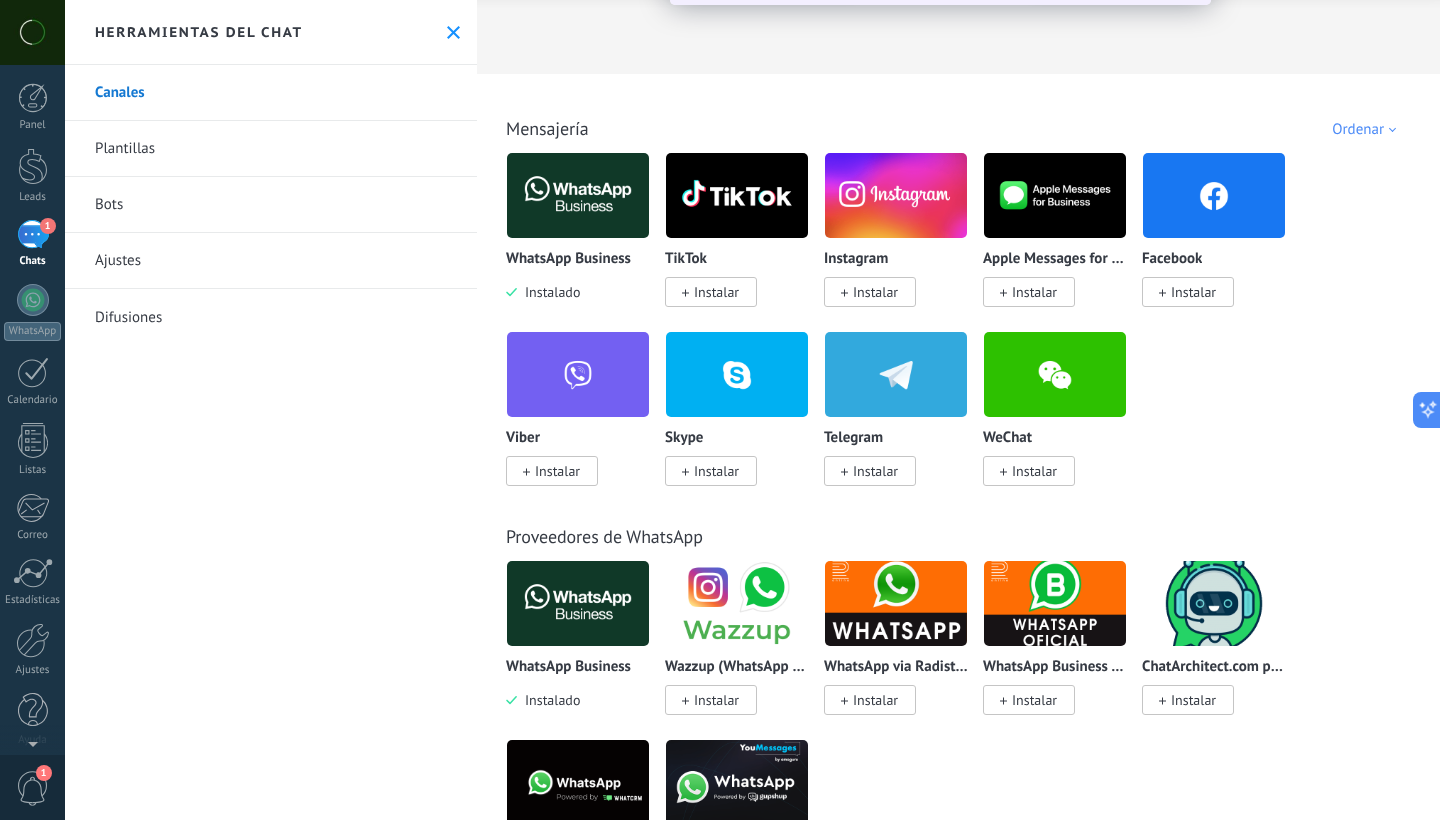 scroll, scrollTop: 254, scrollLeft: 0, axis: vertical 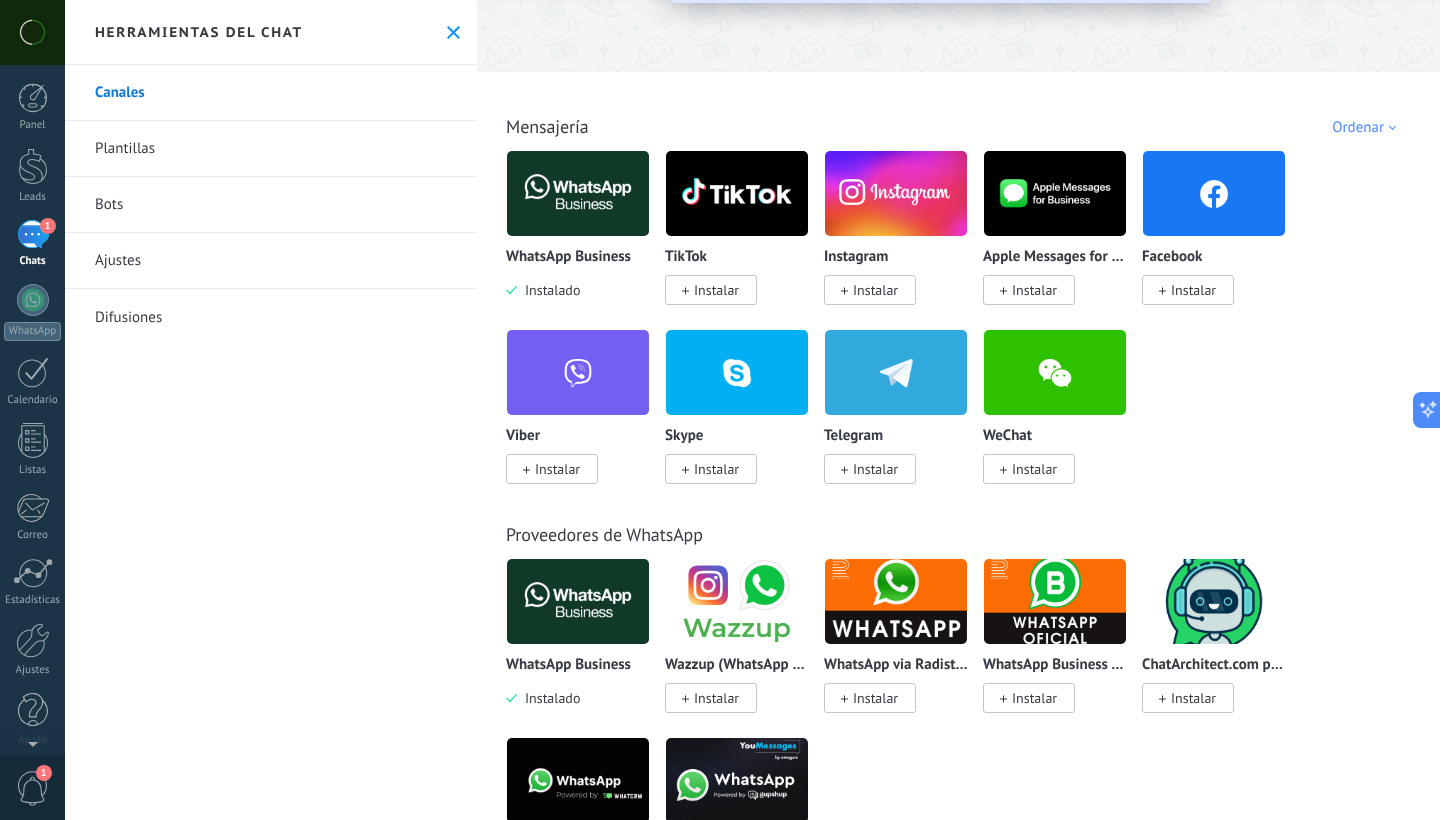 click on "Instalar" at bounding box center (1193, 290) 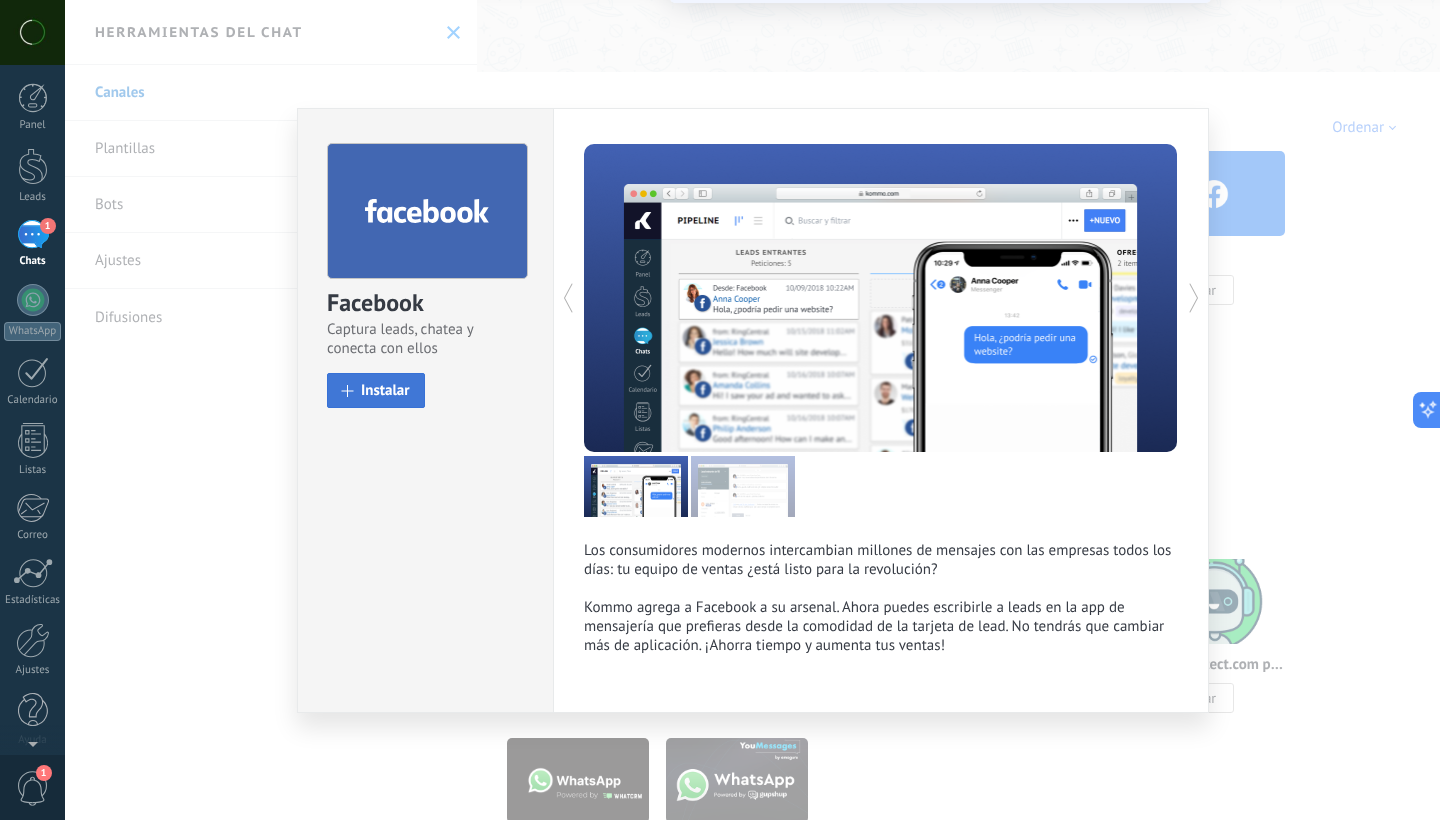 click on "Instalar" at bounding box center [376, 390] 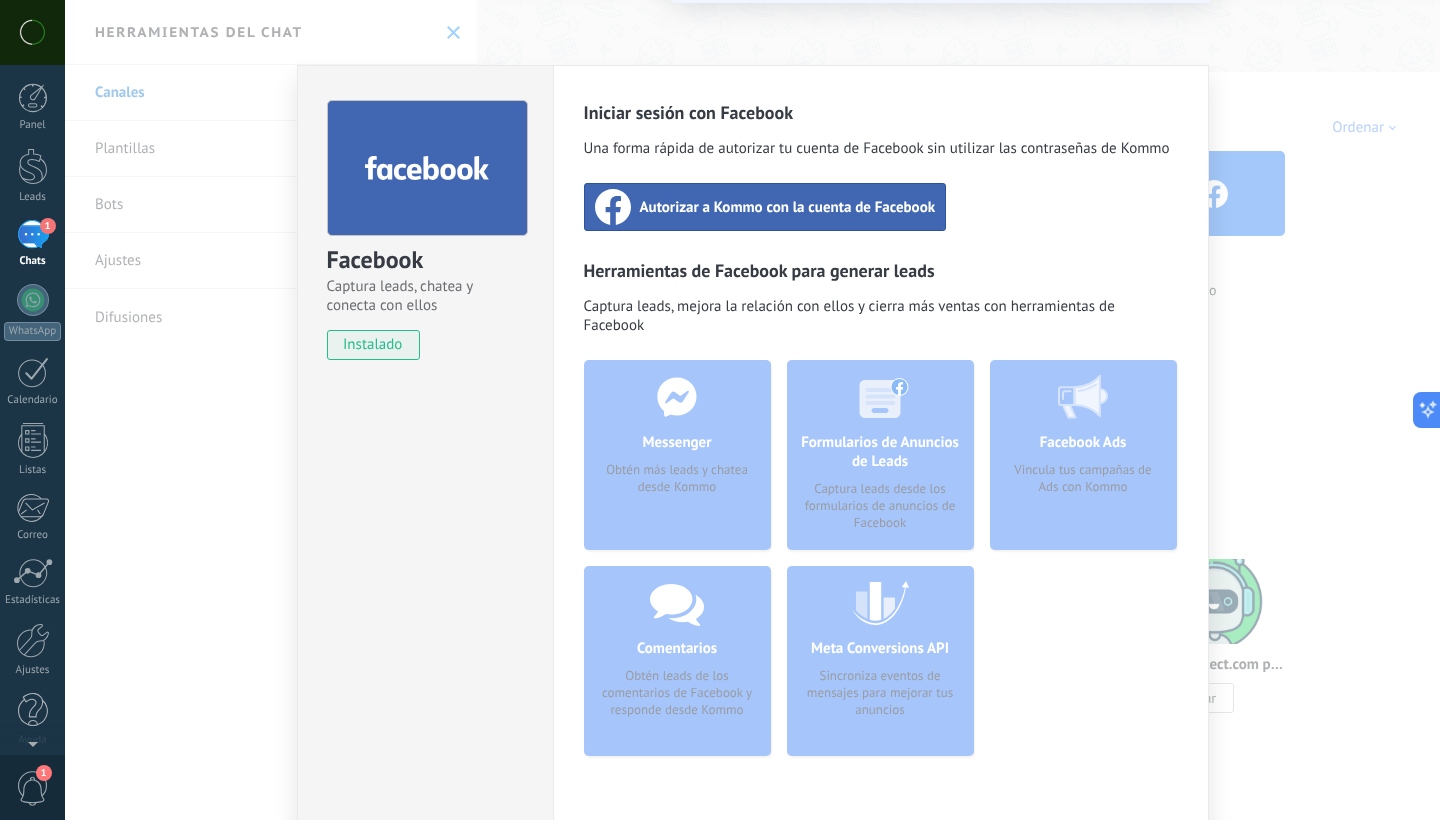 click on "Autorizar a Kommo con la cuenta de Facebook" at bounding box center (765, 207) 